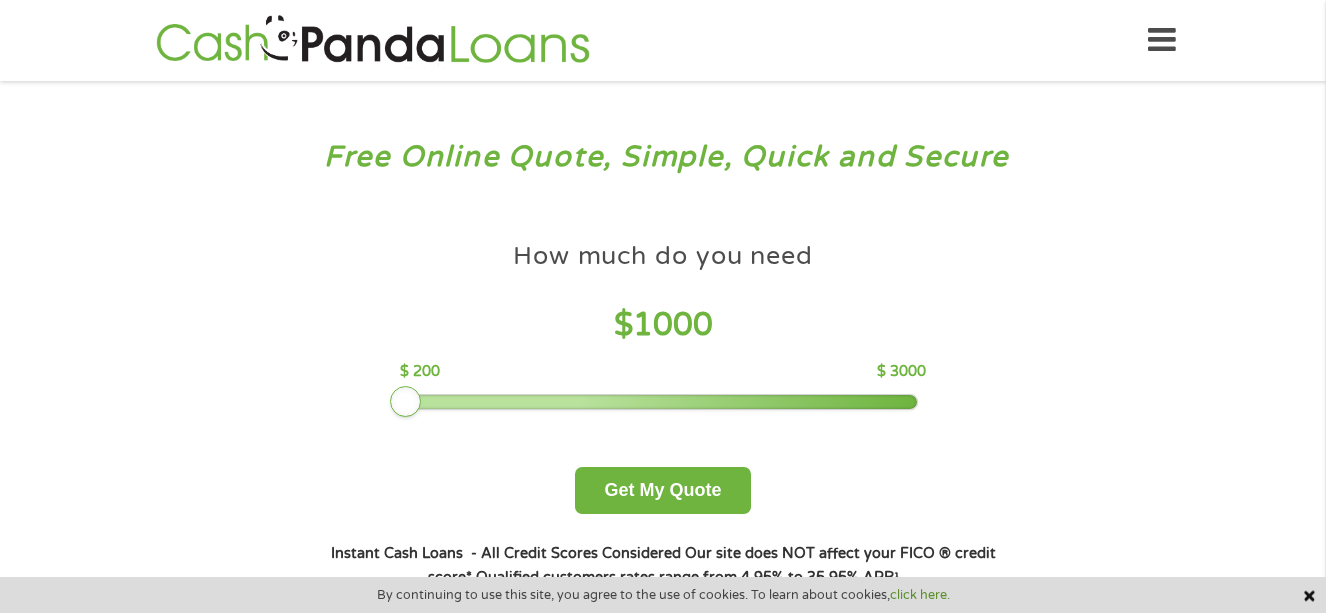 scroll, scrollTop: 0, scrollLeft: 0, axis: both 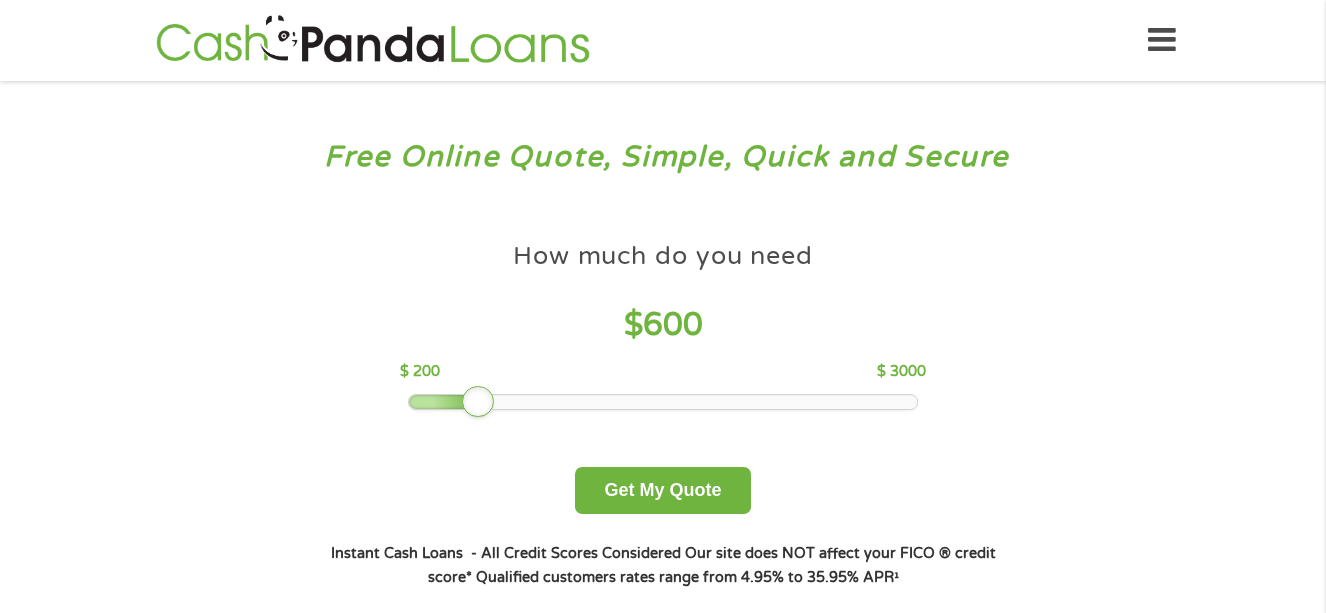 drag, startPoint x: 541, startPoint y: 405, endPoint x: 476, endPoint y: 400, distance: 65.192024 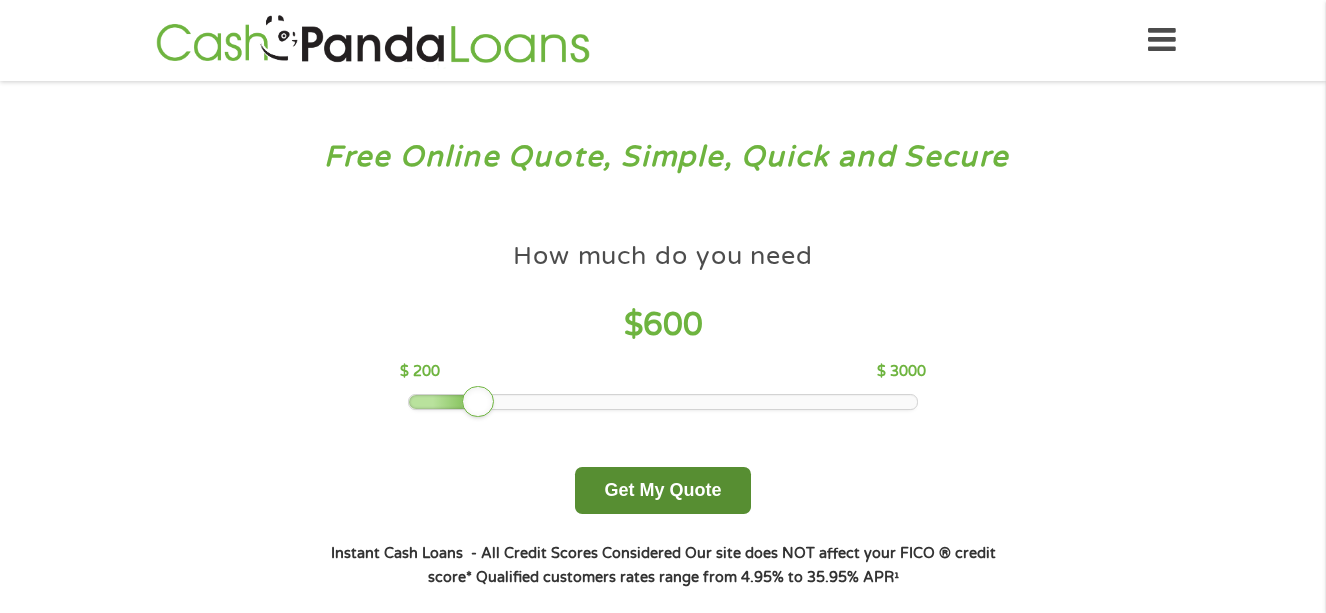 click on "Get My Quote" at bounding box center (662, 490) 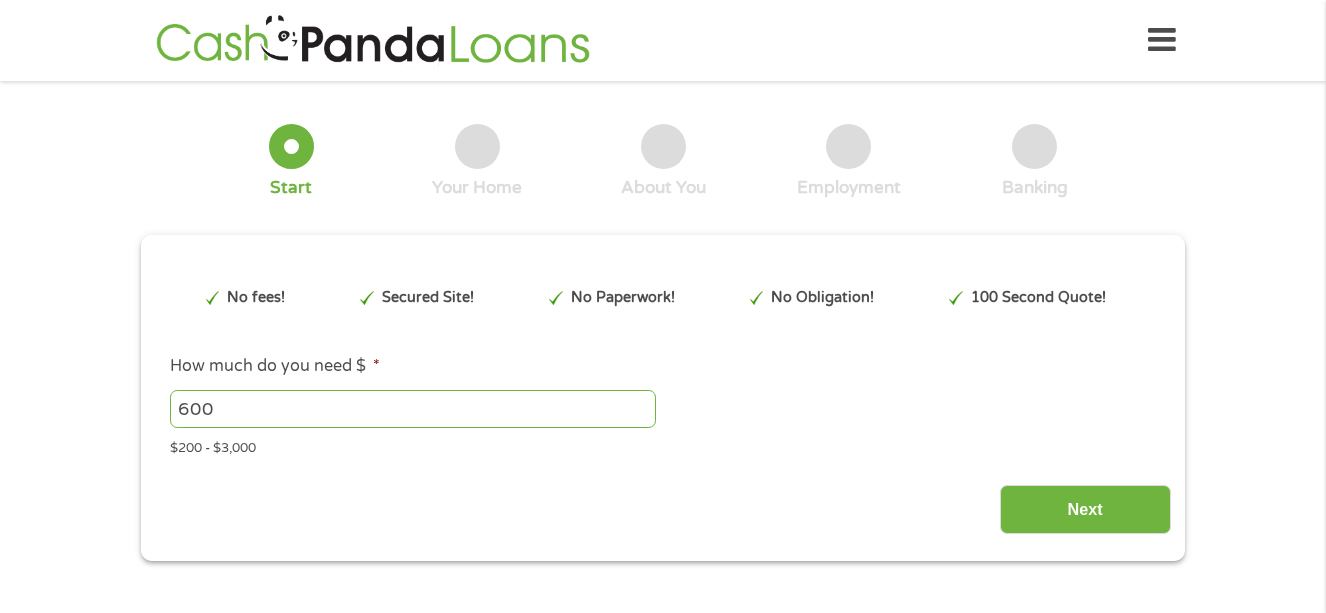 scroll, scrollTop: 0, scrollLeft: 0, axis: both 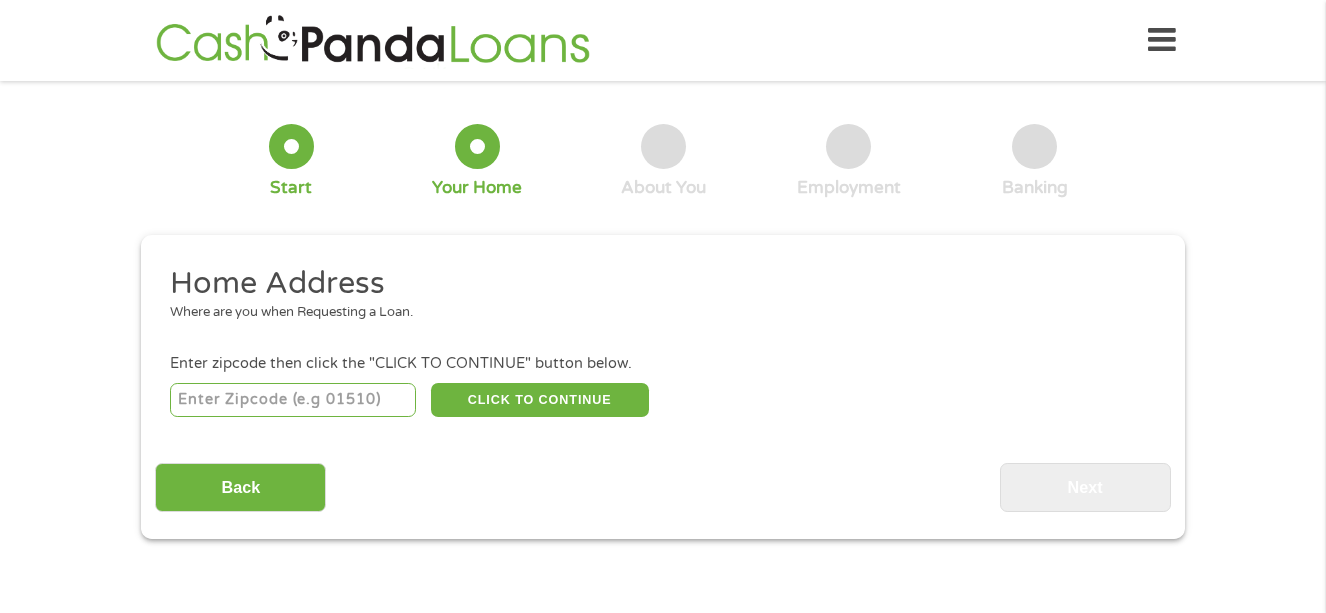 click at bounding box center [293, 400] 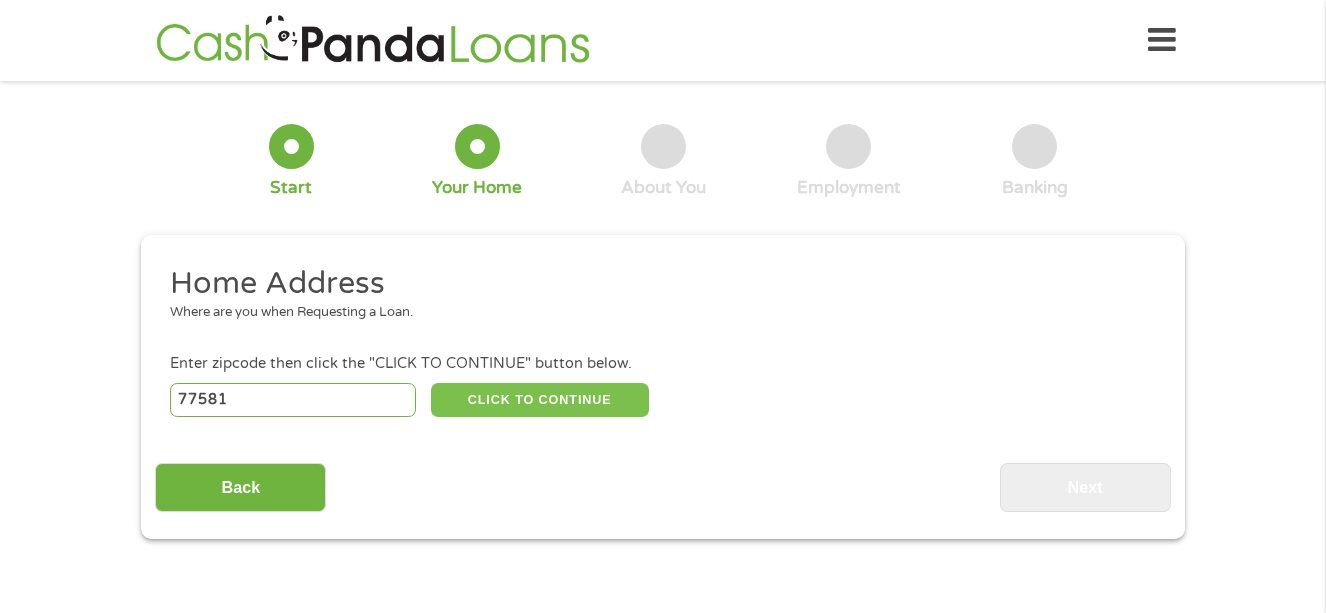 type on "77581" 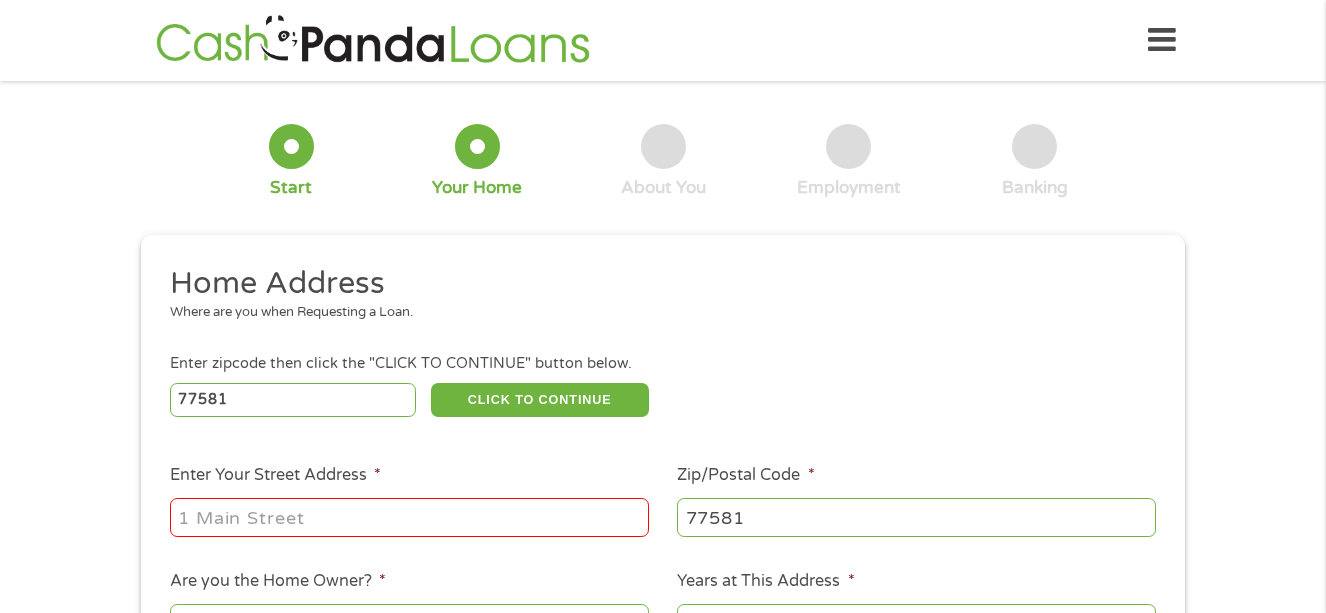click on "Enter Your Street Address *" at bounding box center (409, 517) 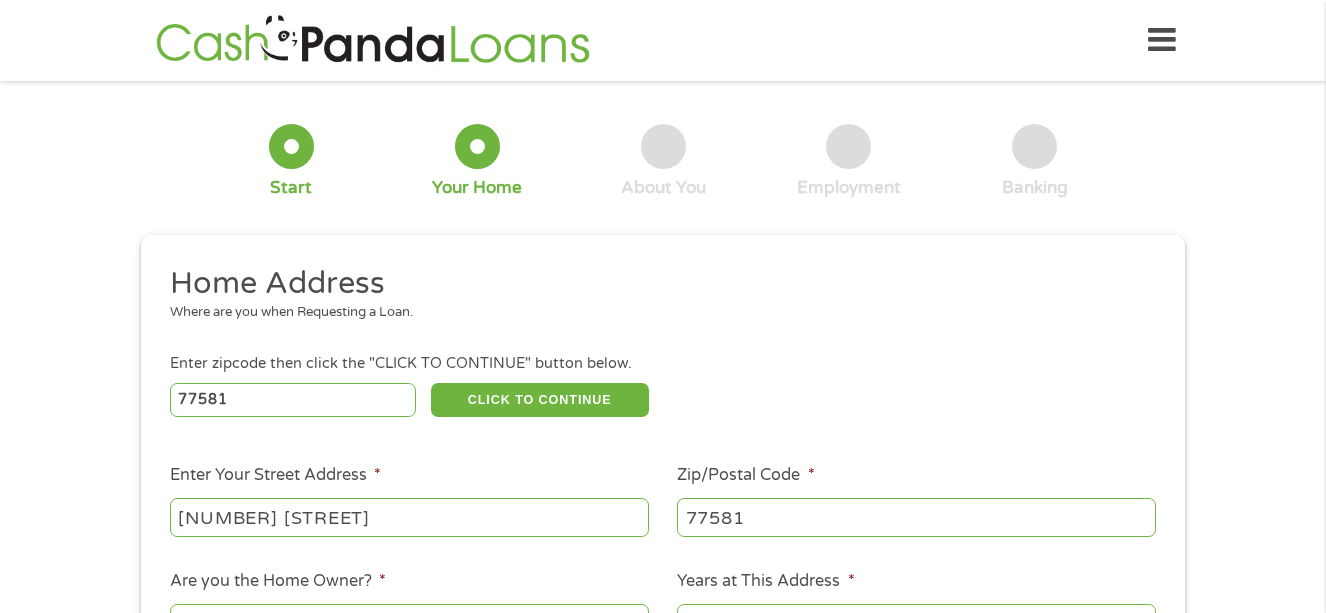 type on "[NUMBER] [STREET] [CITY]" 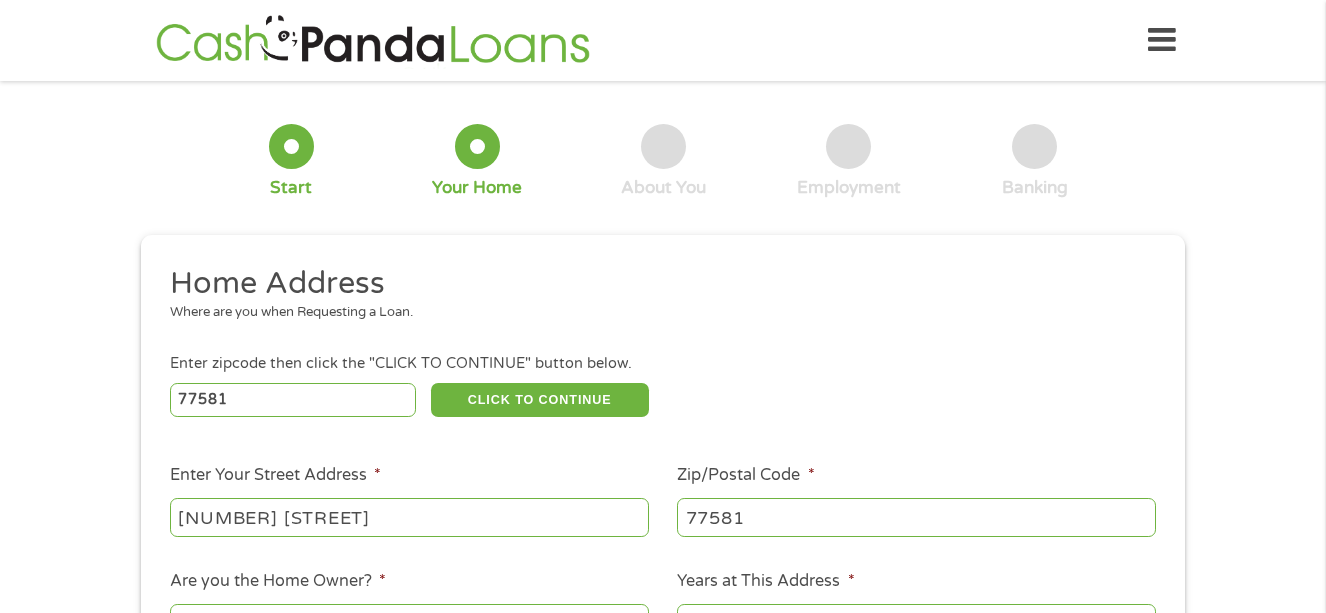 scroll, scrollTop: 32, scrollLeft: 0, axis: vertical 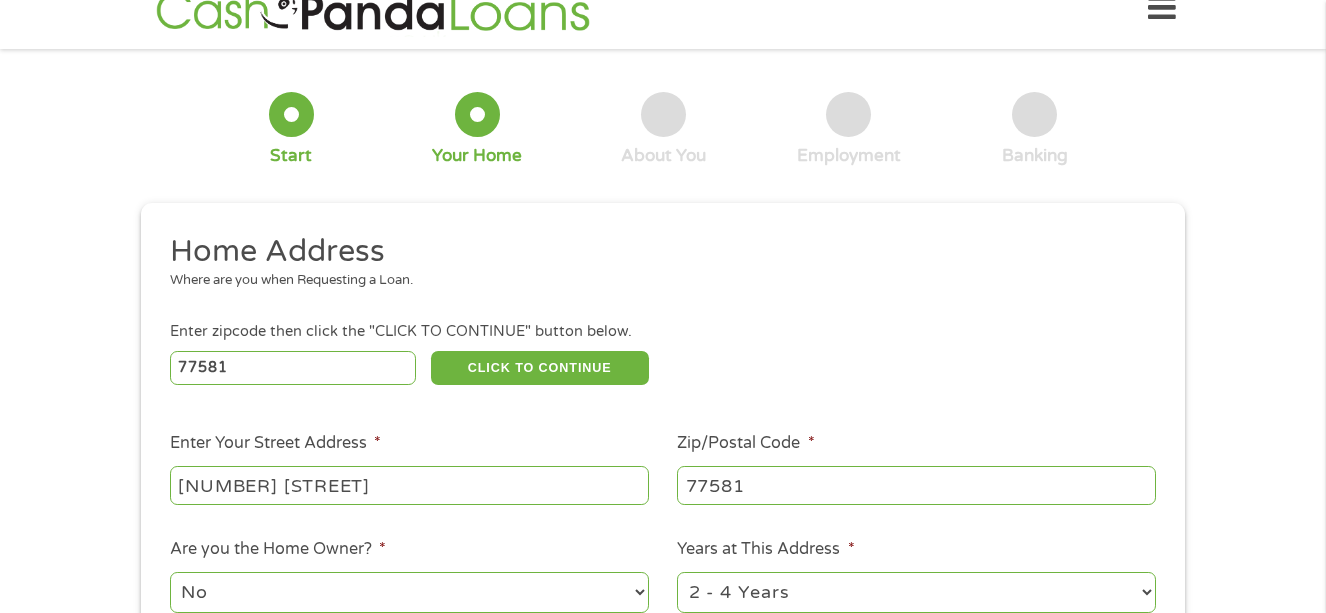 select on "yes" 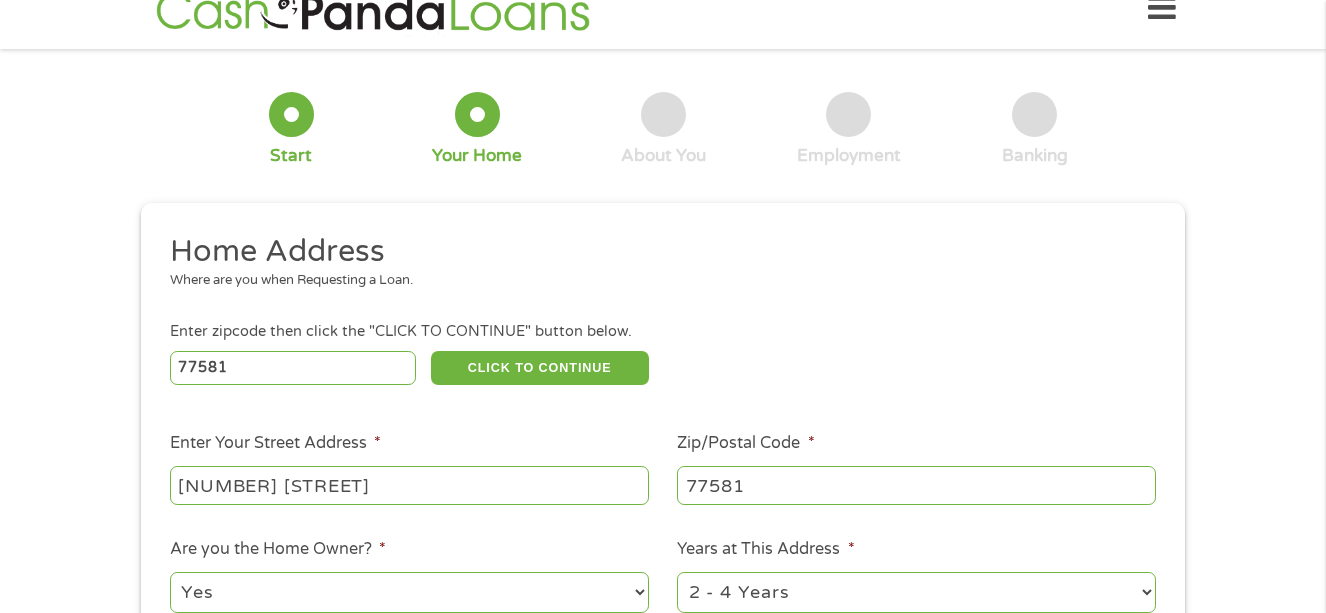 select on "60months" 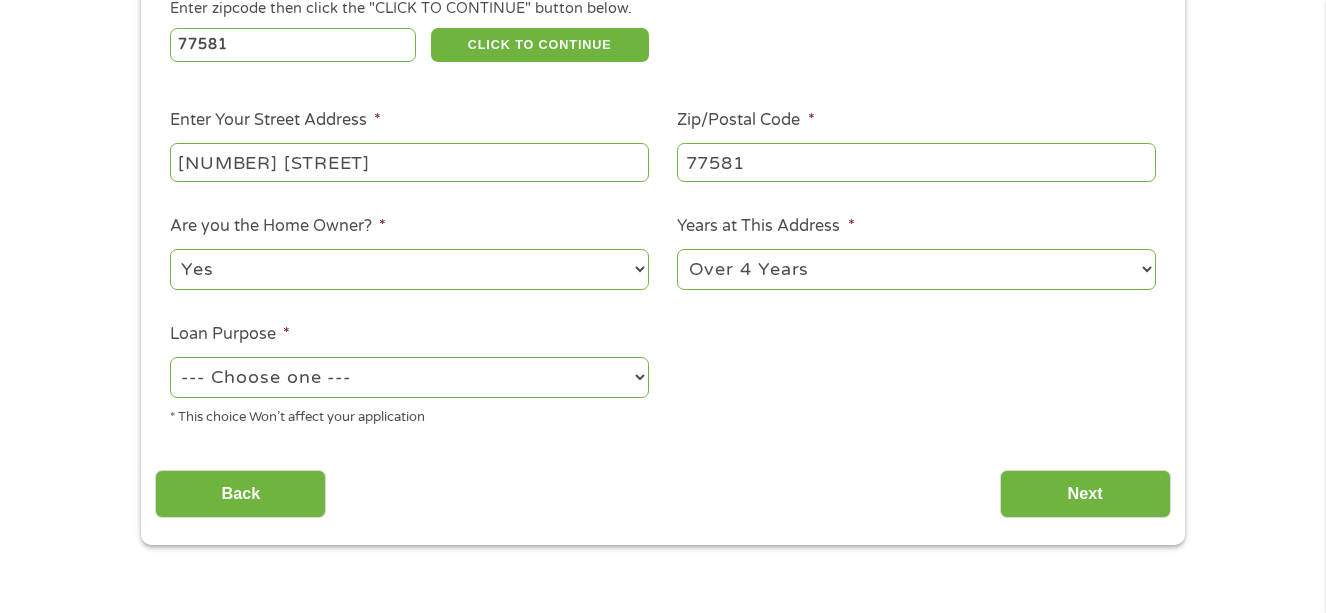 scroll, scrollTop: 426, scrollLeft: 0, axis: vertical 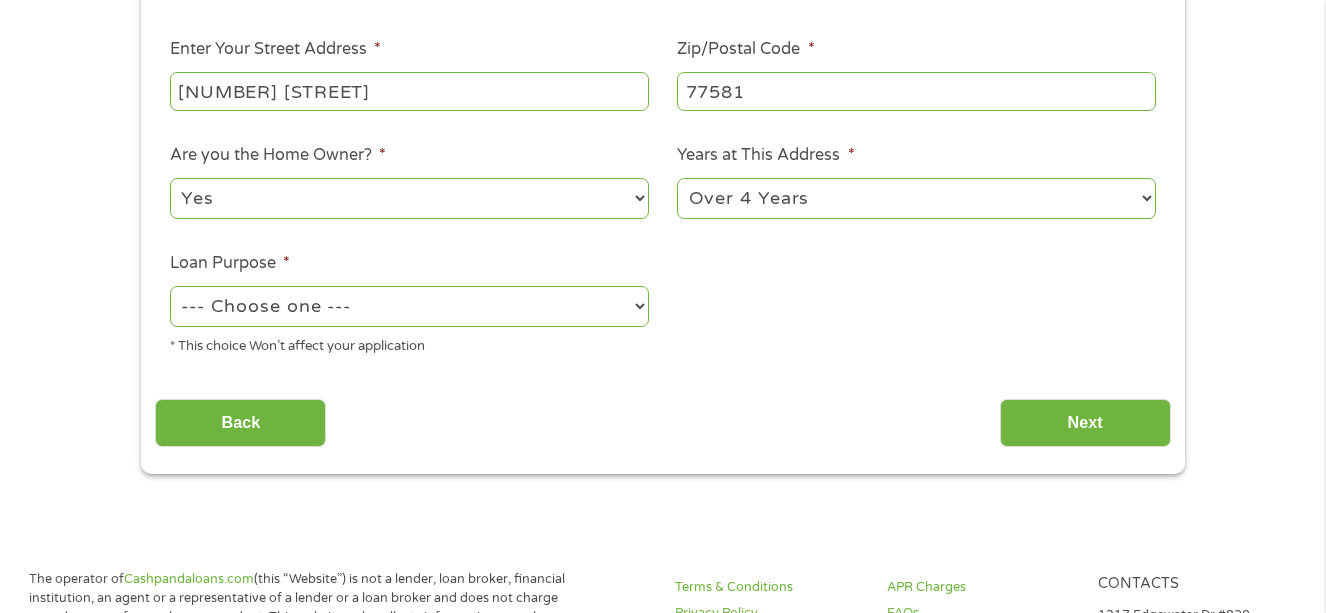 select on "paybills" 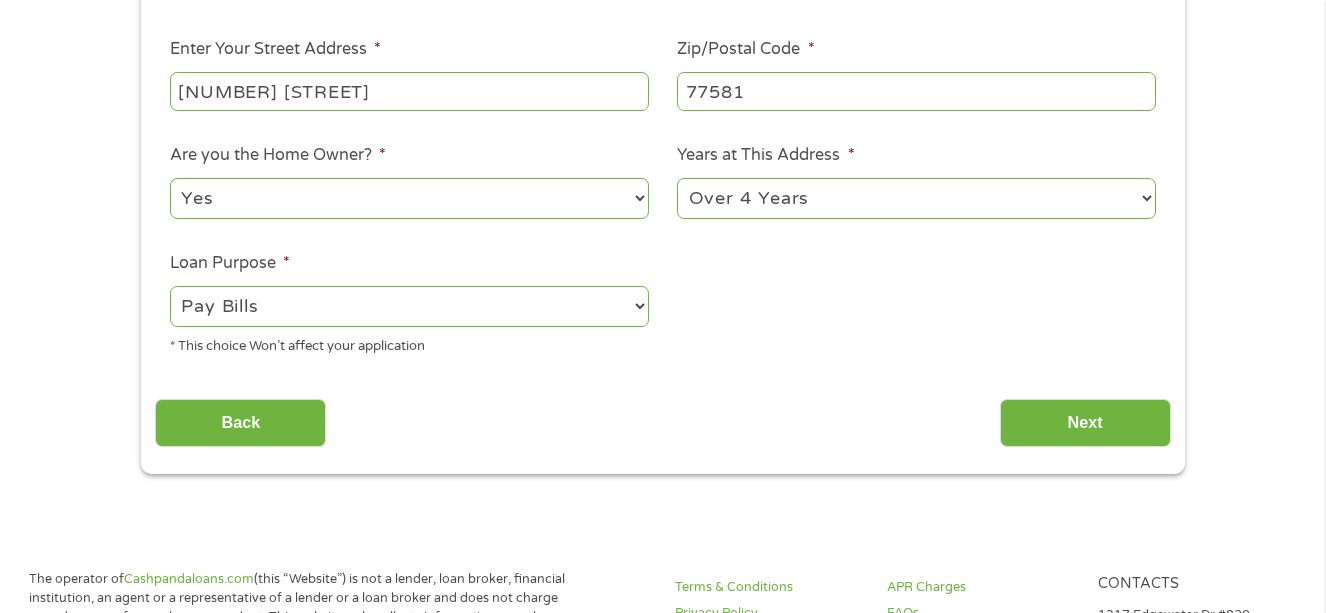 click on "Next" at bounding box center [1085, 423] 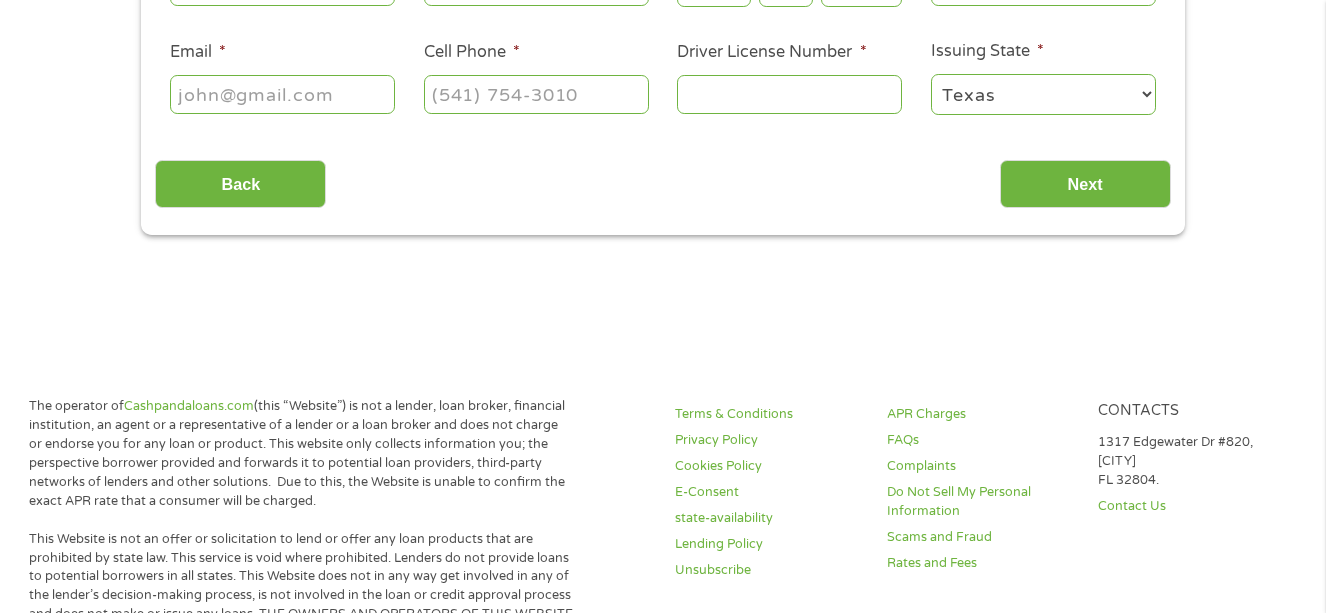 scroll, scrollTop: 8, scrollLeft: 8, axis: both 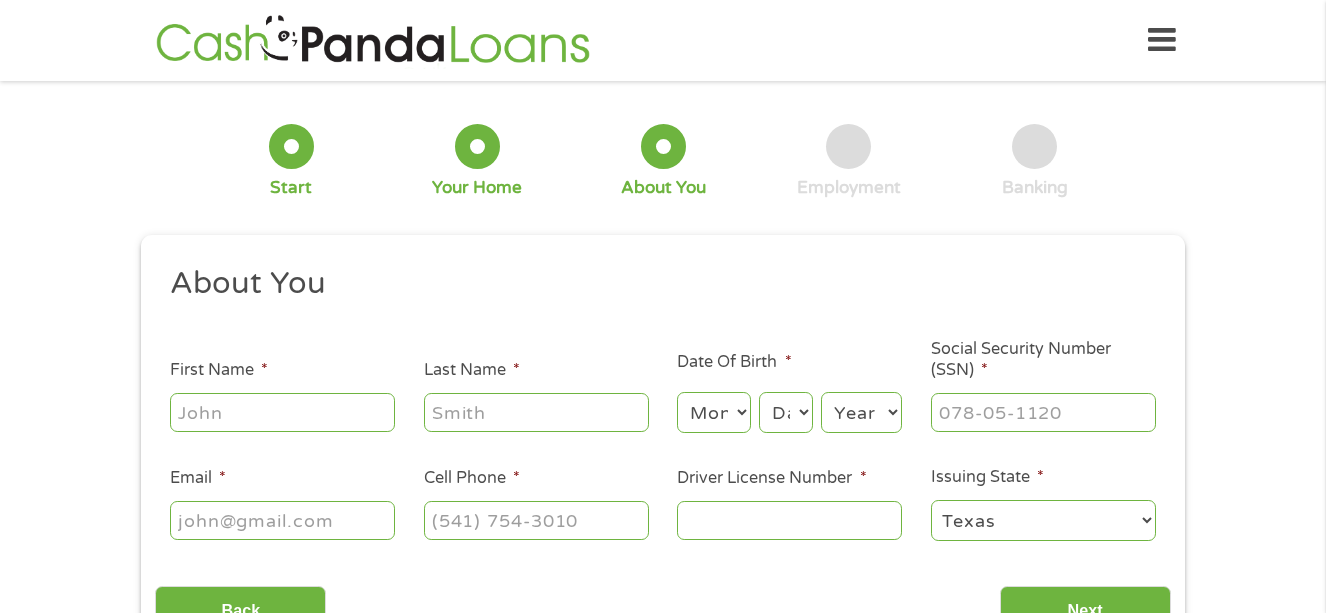 click on "First Name *" at bounding box center (282, 412) 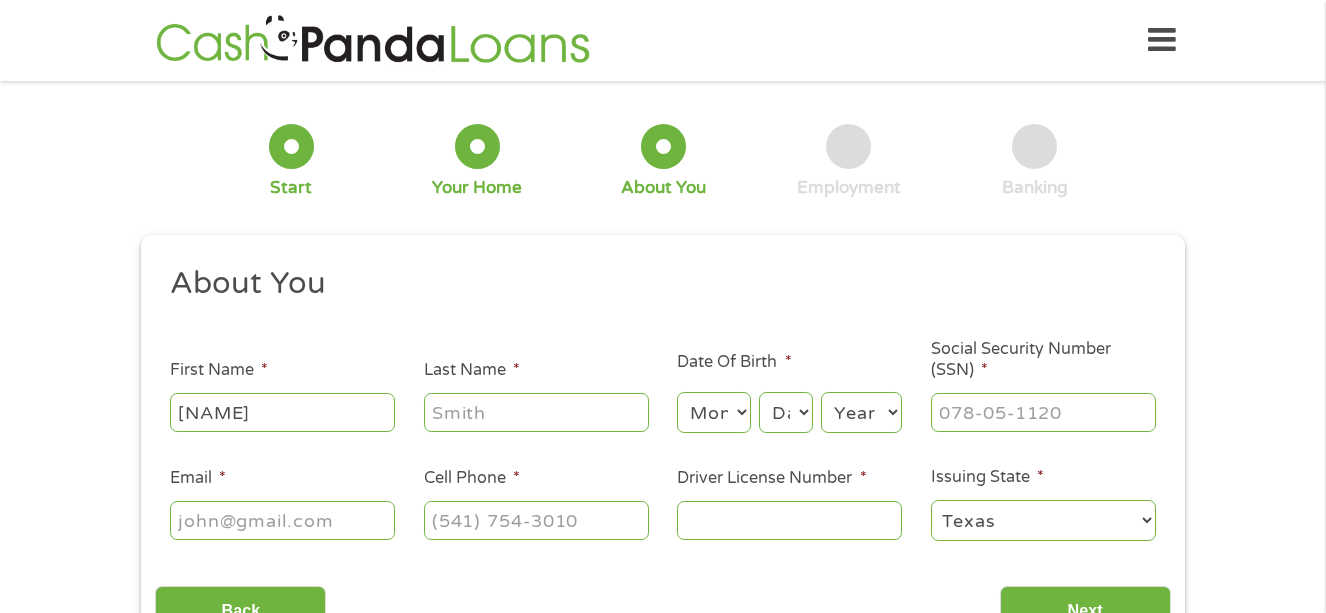 type on "christine" 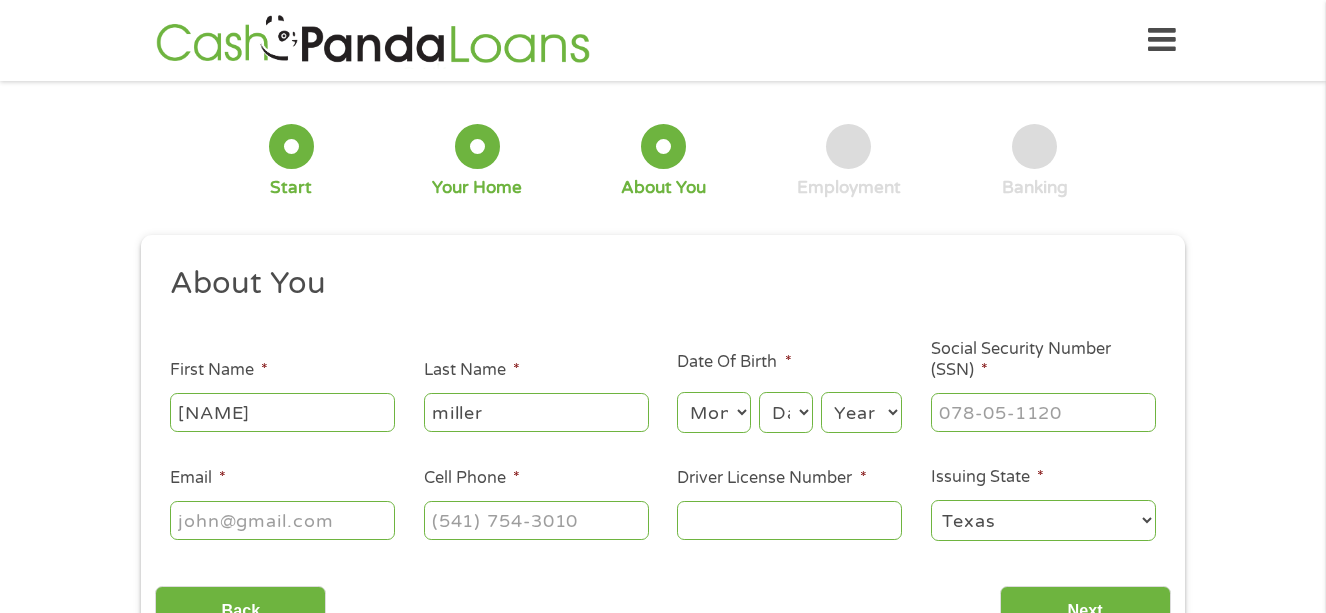 type on "miller" 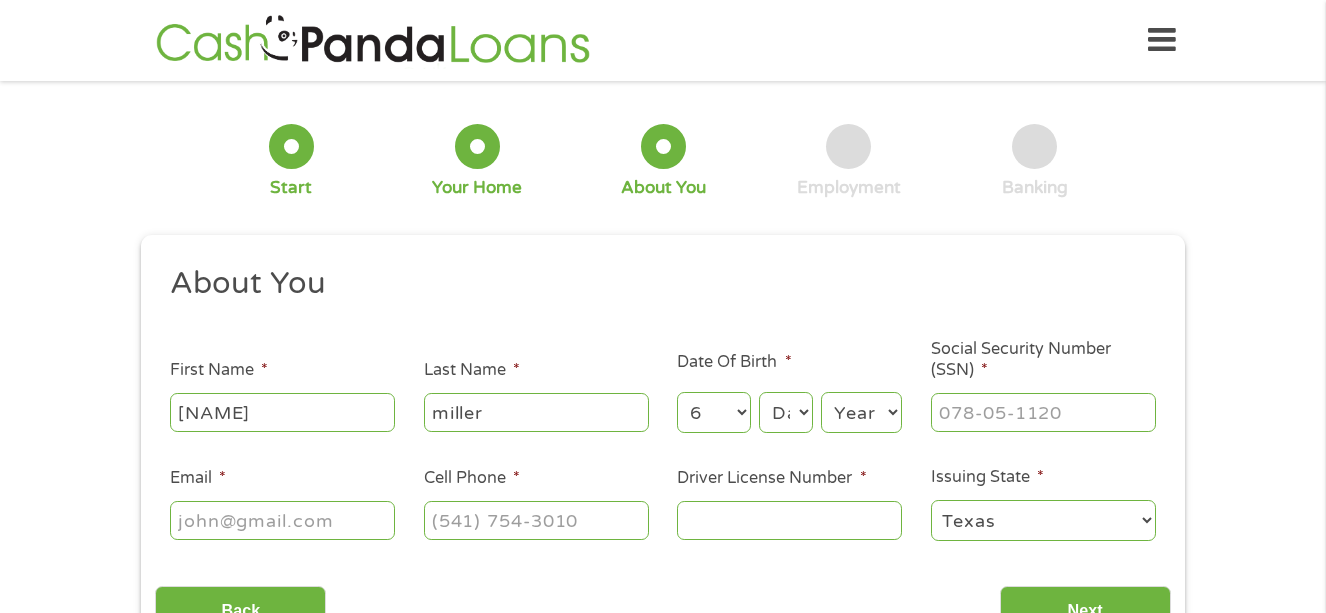 select on "7" 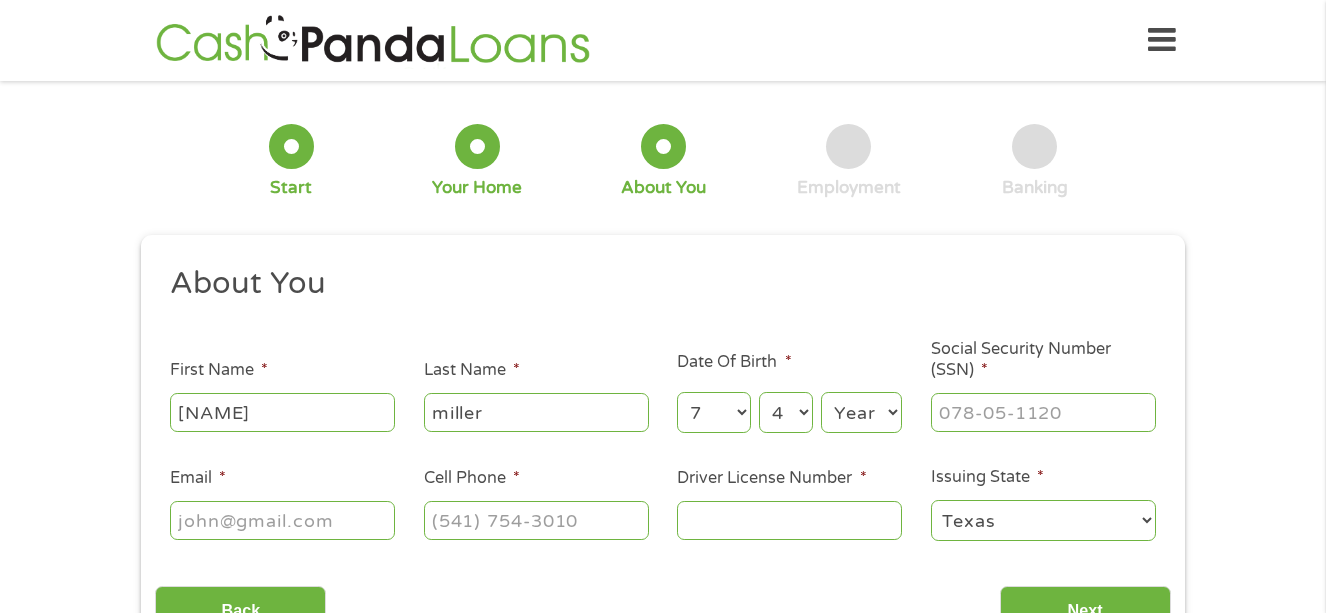 select on "5" 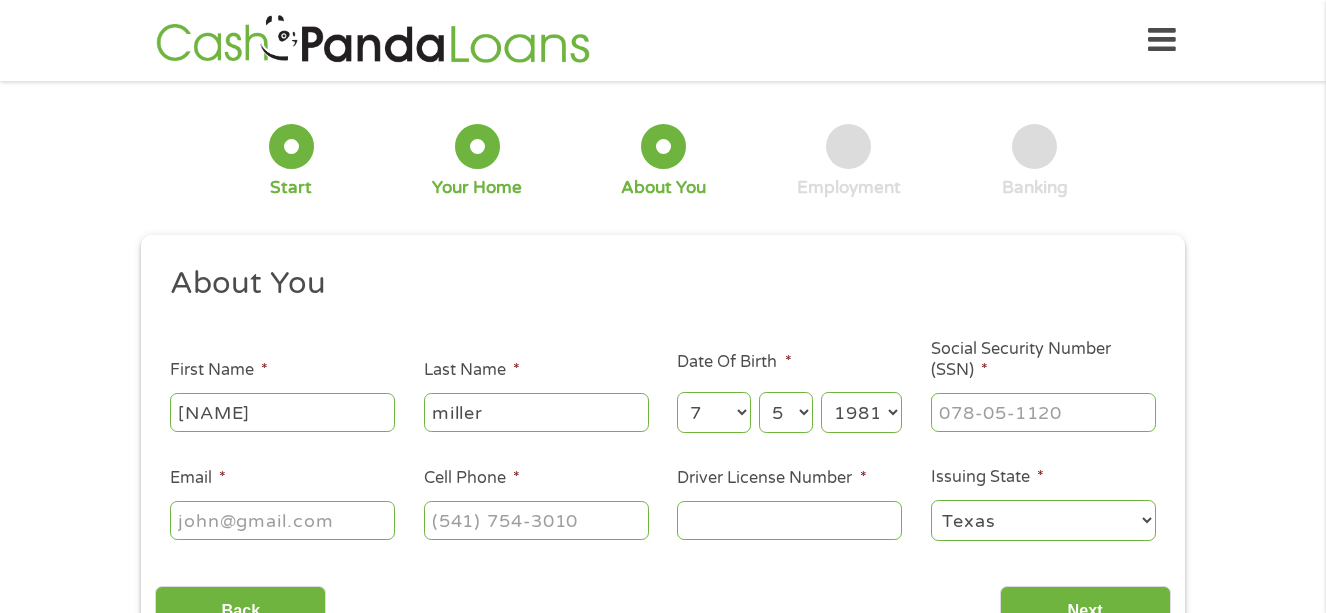 select on "1980" 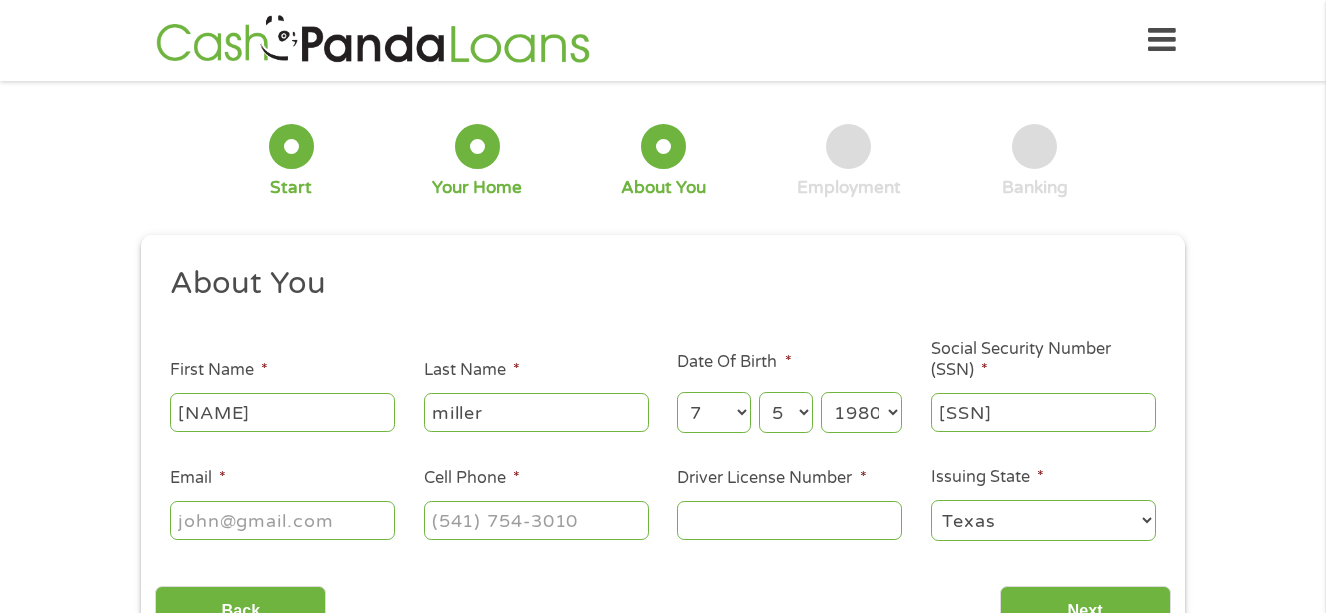type on "454-55-9800" 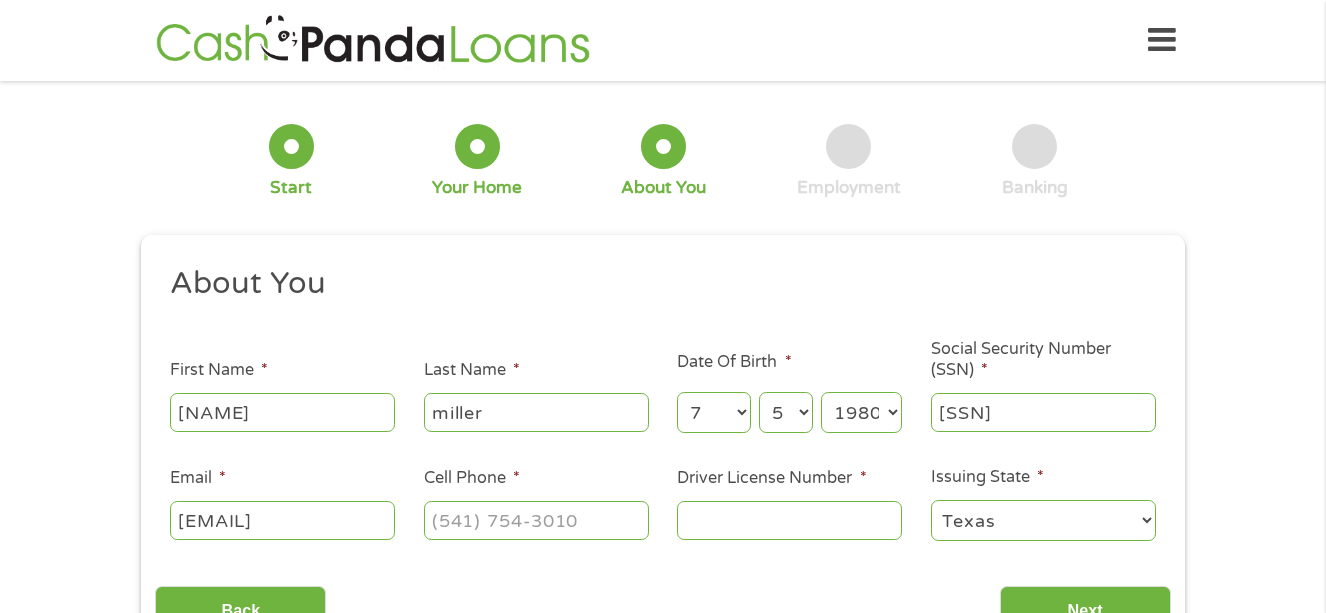 scroll, scrollTop: 0, scrollLeft: 66, axis: horizontal 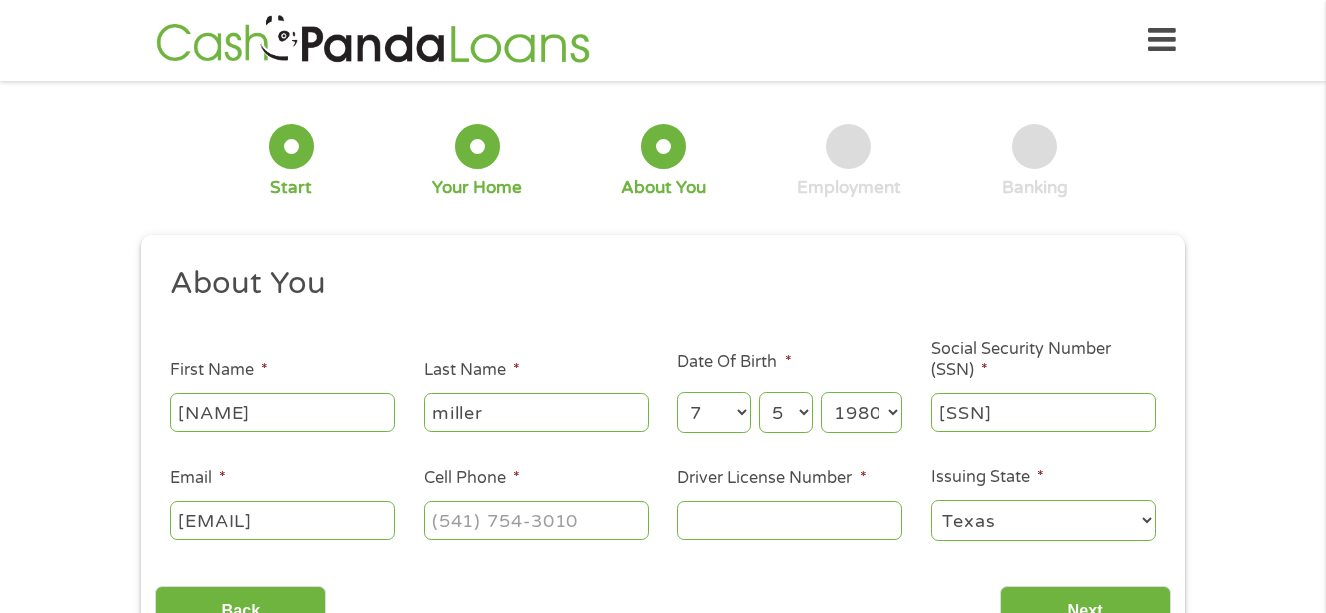 type on "[EMAIL]" 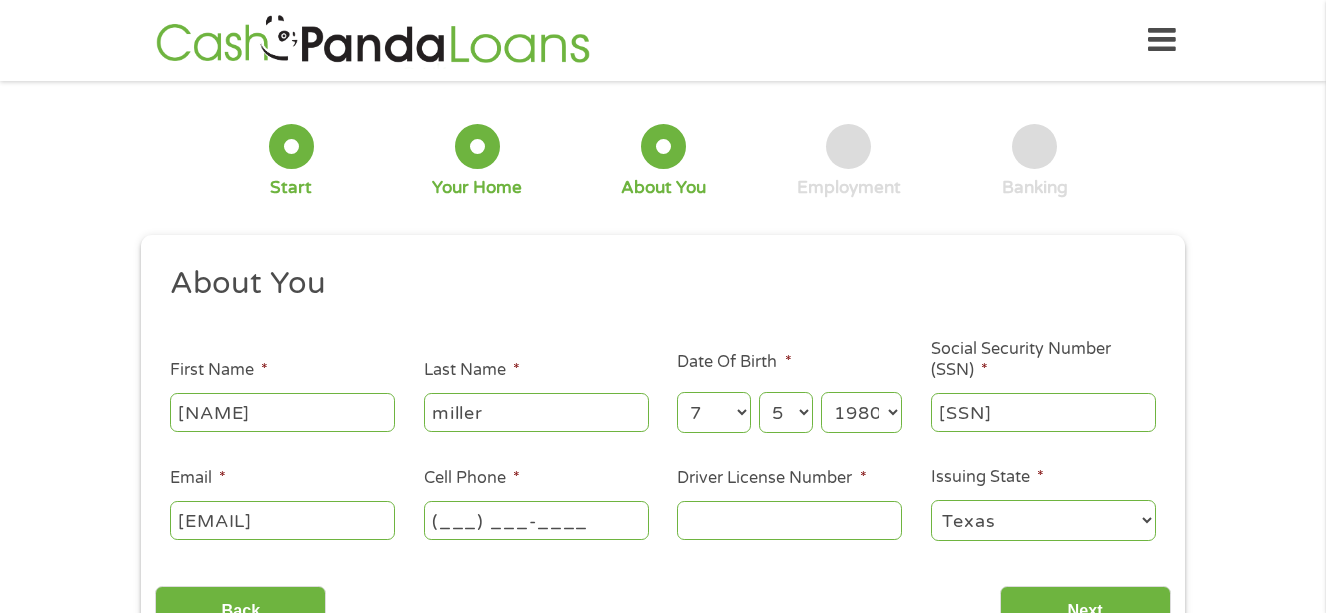 scroll, scrollTop: 0, scrollLeft: 0, axis: both 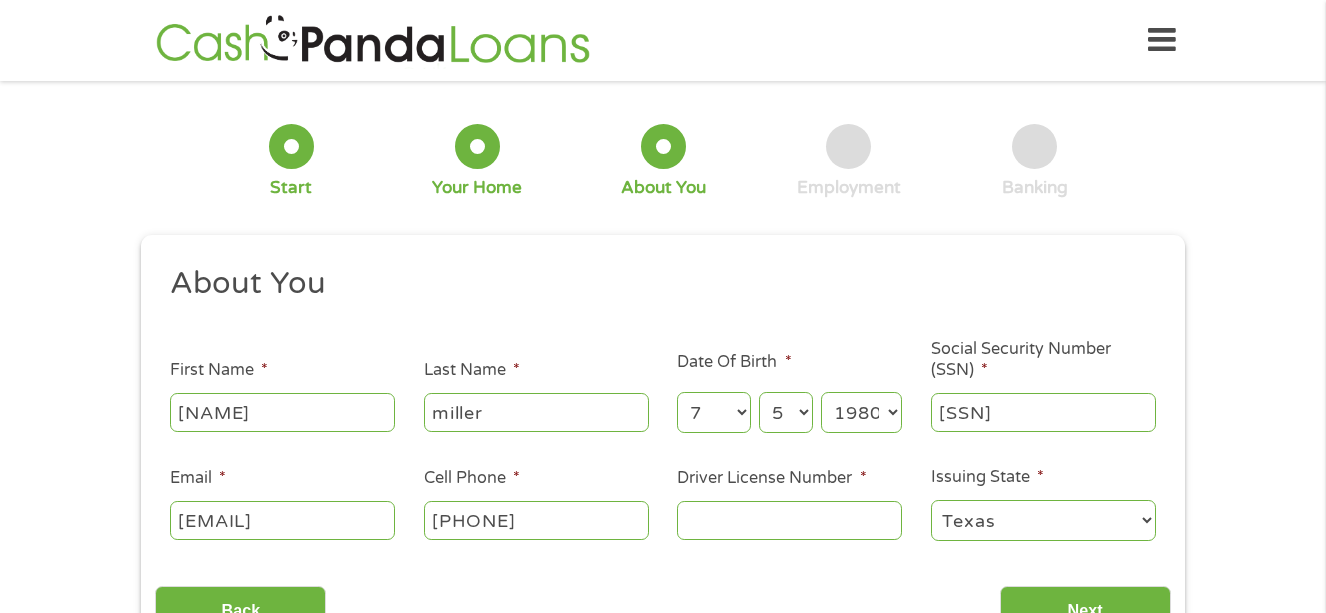 type on "[PHONE]" 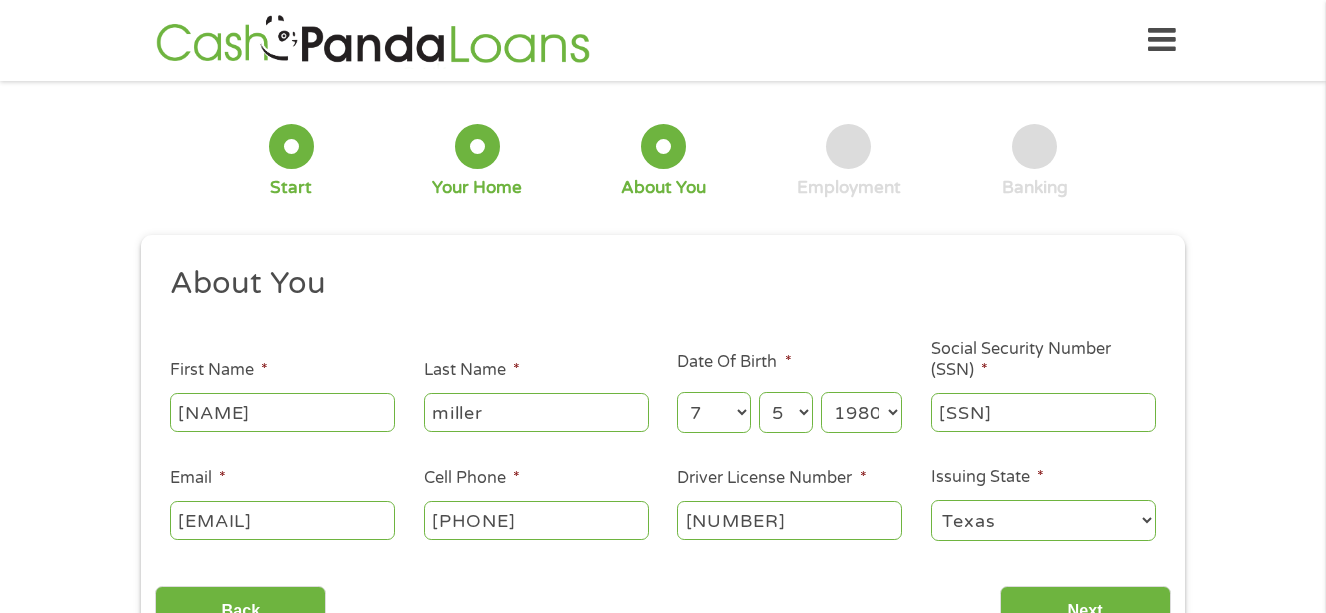 type on "11268858" 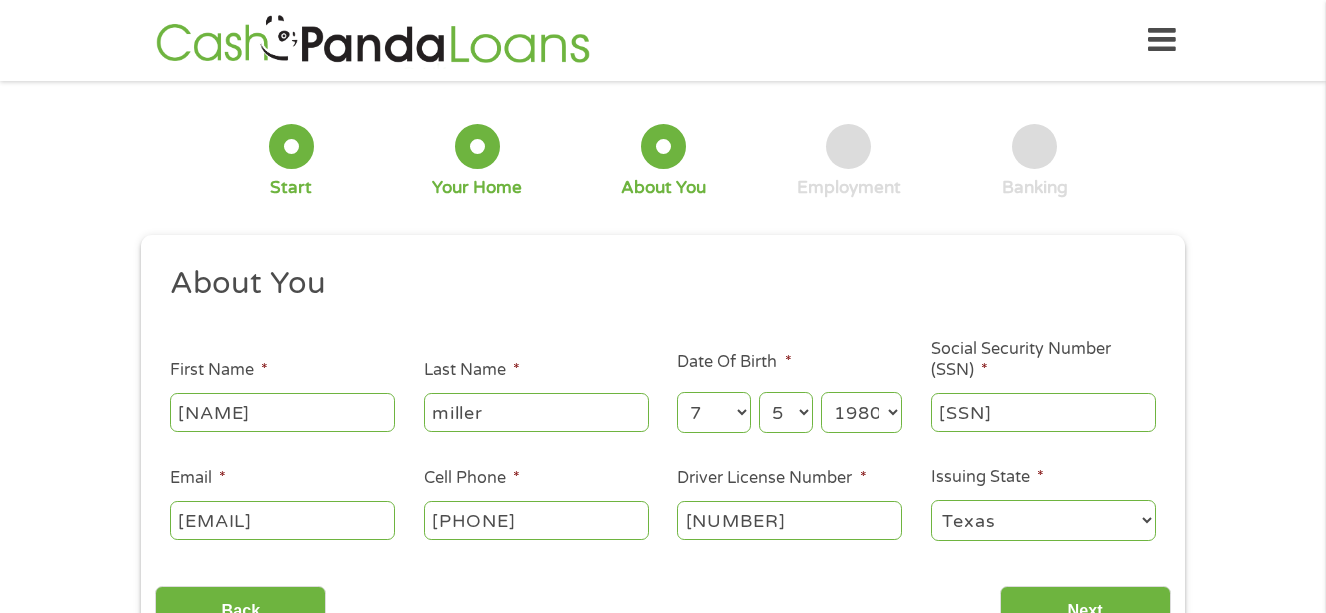 scroll, scrollTop: 21, scrollLeft: 0, axis: vertical 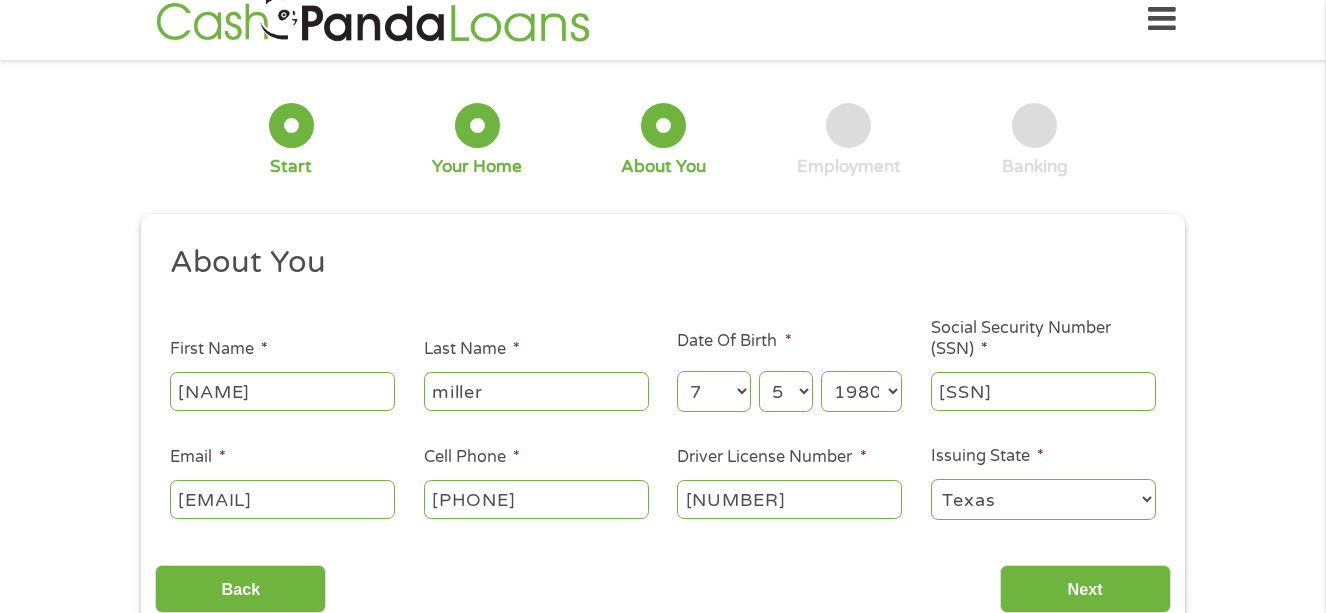 click on "Next" at bounding box center [1085, 589] 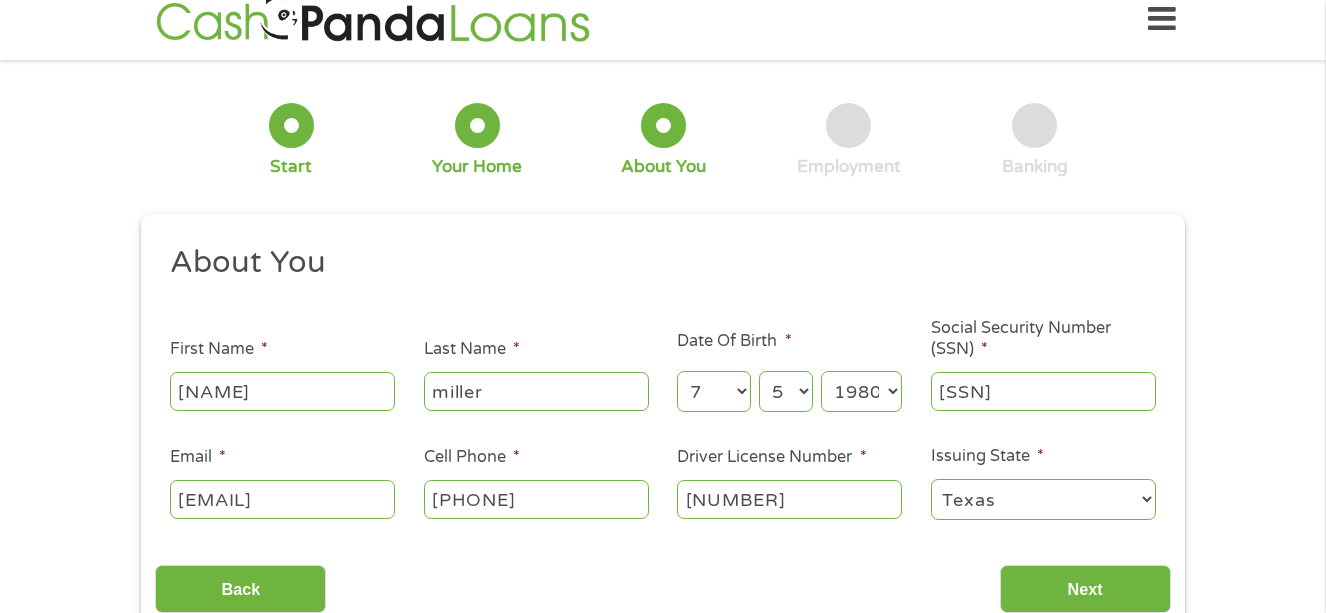 scroll, scrollTop: 8, scrollLeft: 8, axis: both 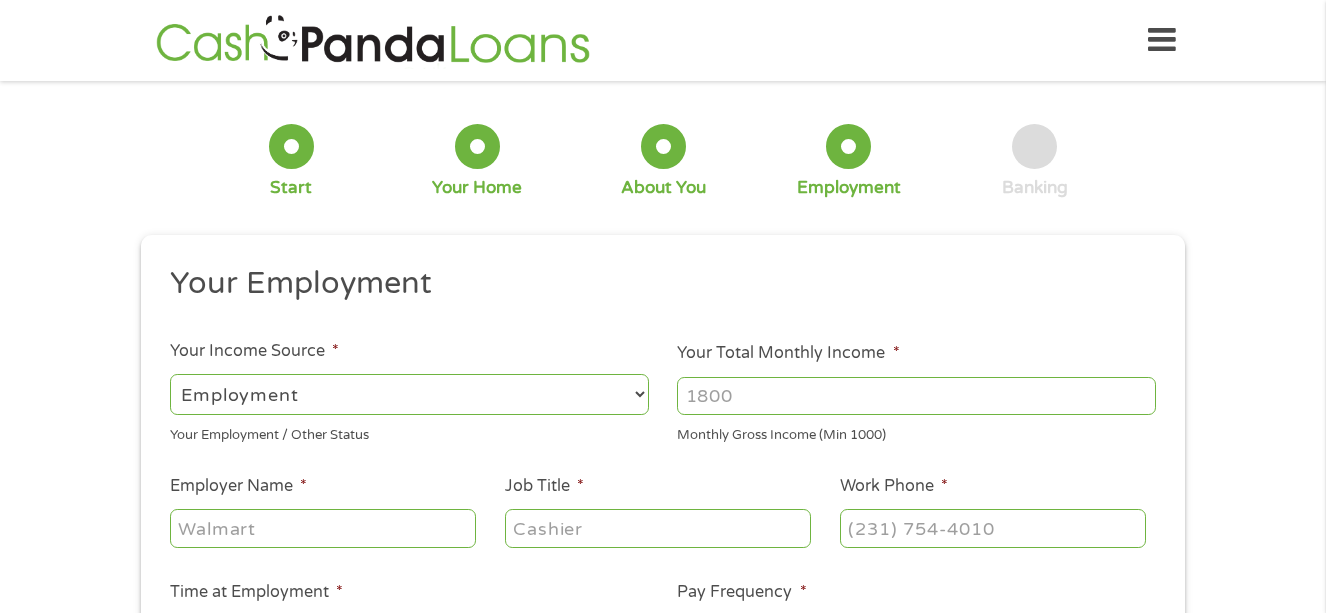 click on "Your Total Monthly Income *" at bounding box center (916, 396) 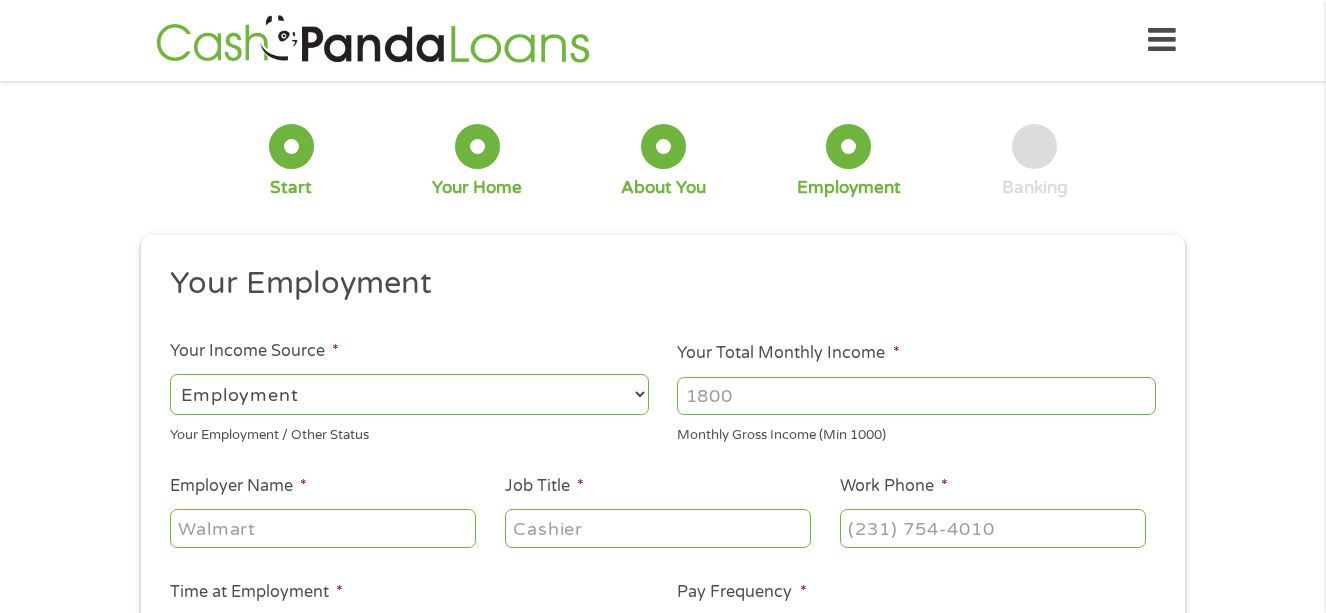 type on "4600" 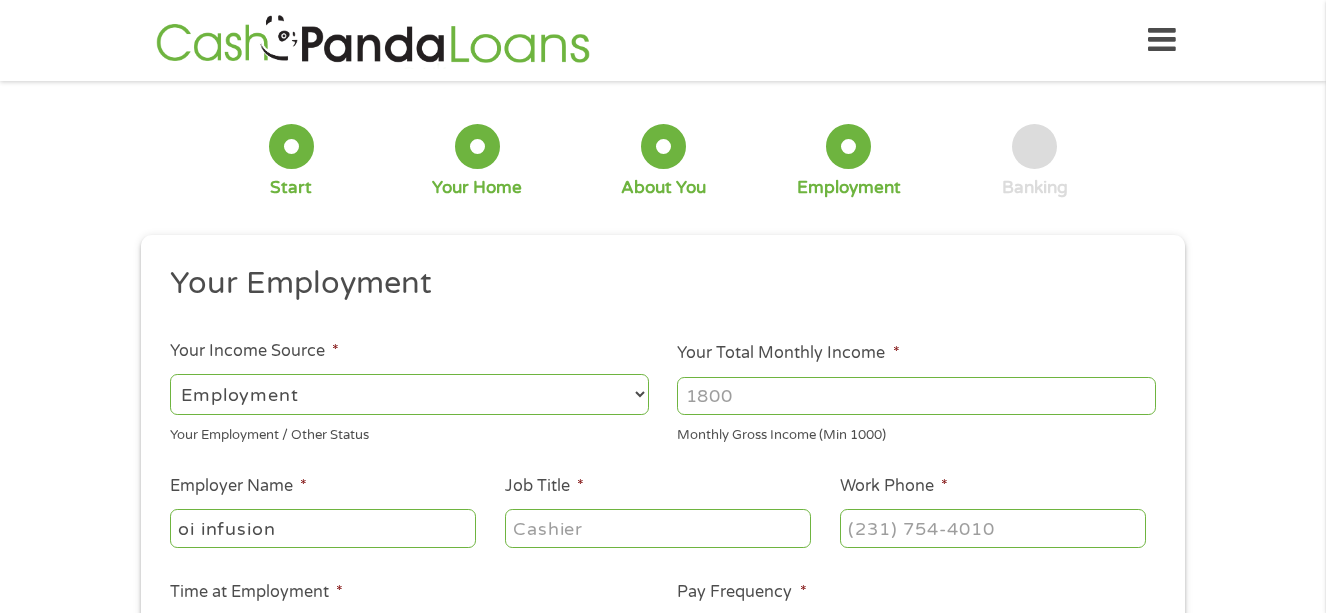 type on "oi infusion" 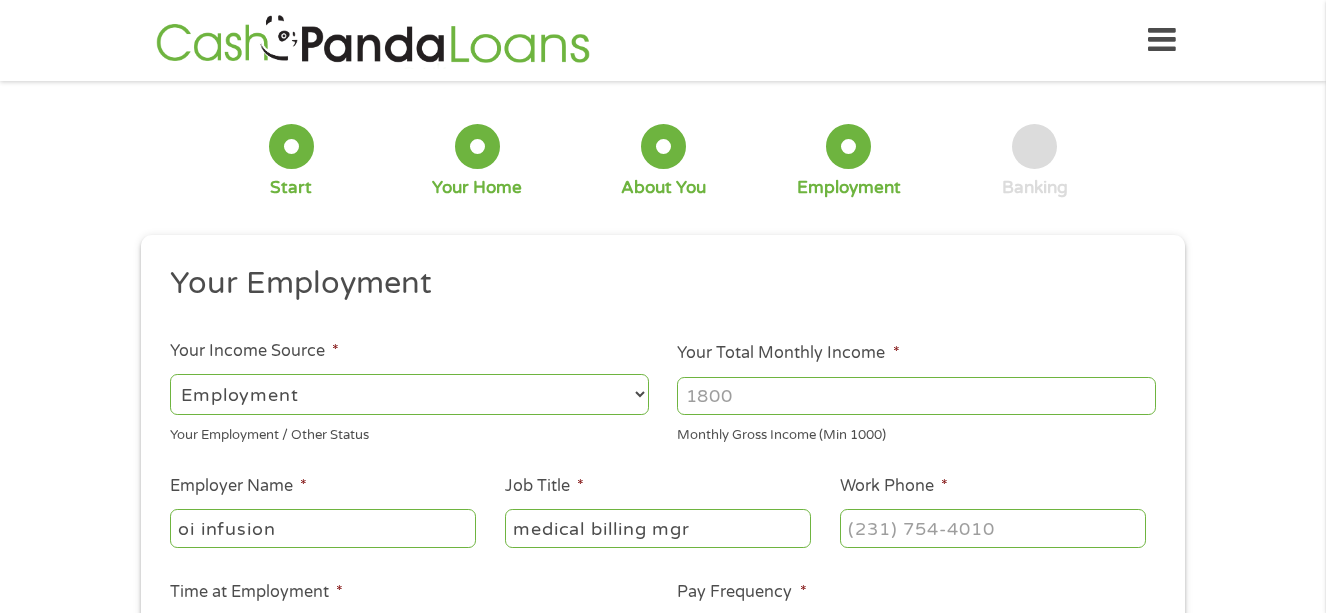 type on "medical billing mgr" 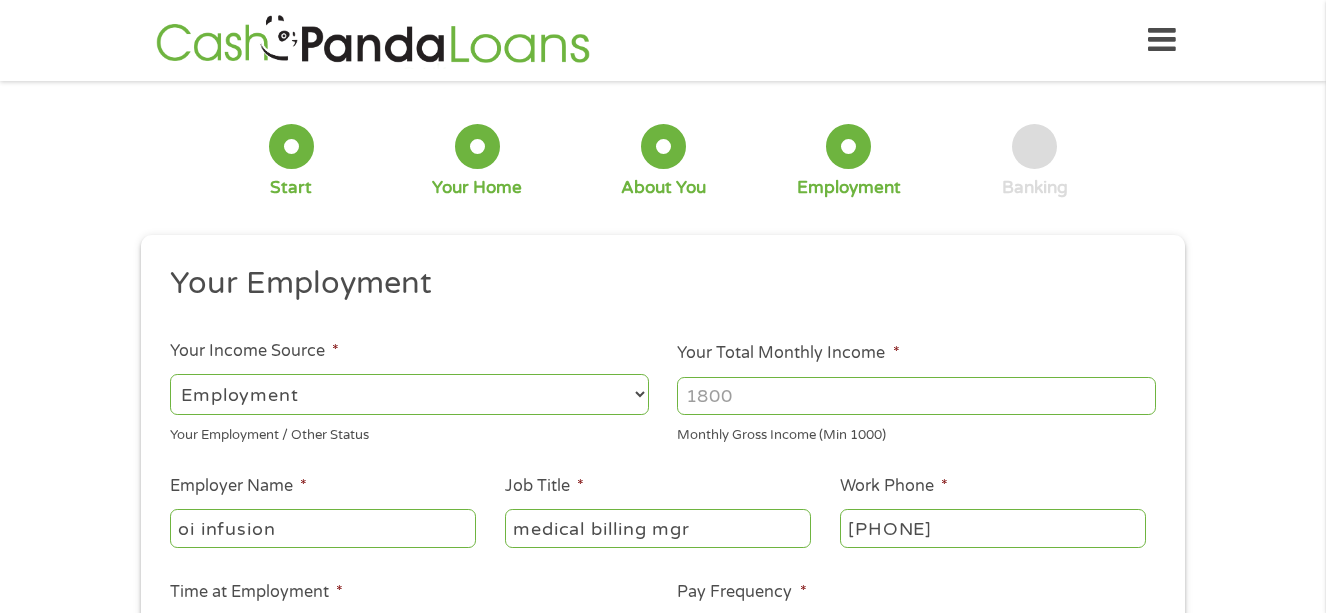 type on "(713) 570-1864" 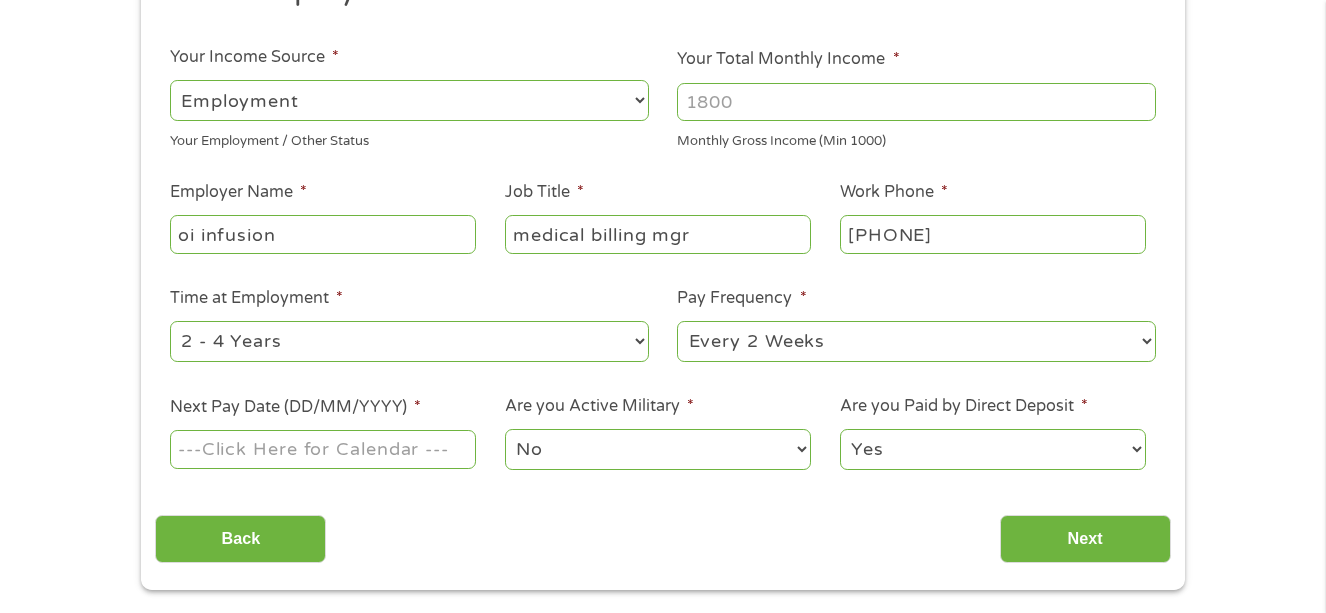 scroll, scrollTop: 329, scrollLeft: 0, axis: vertical 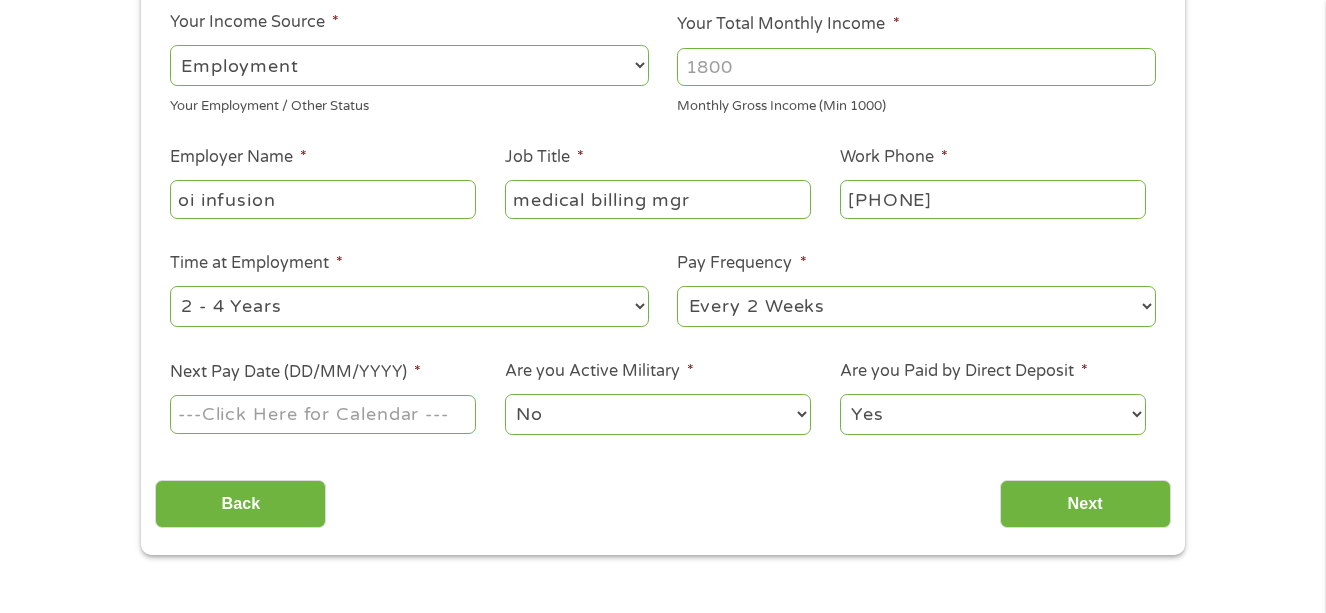 select on "60months" 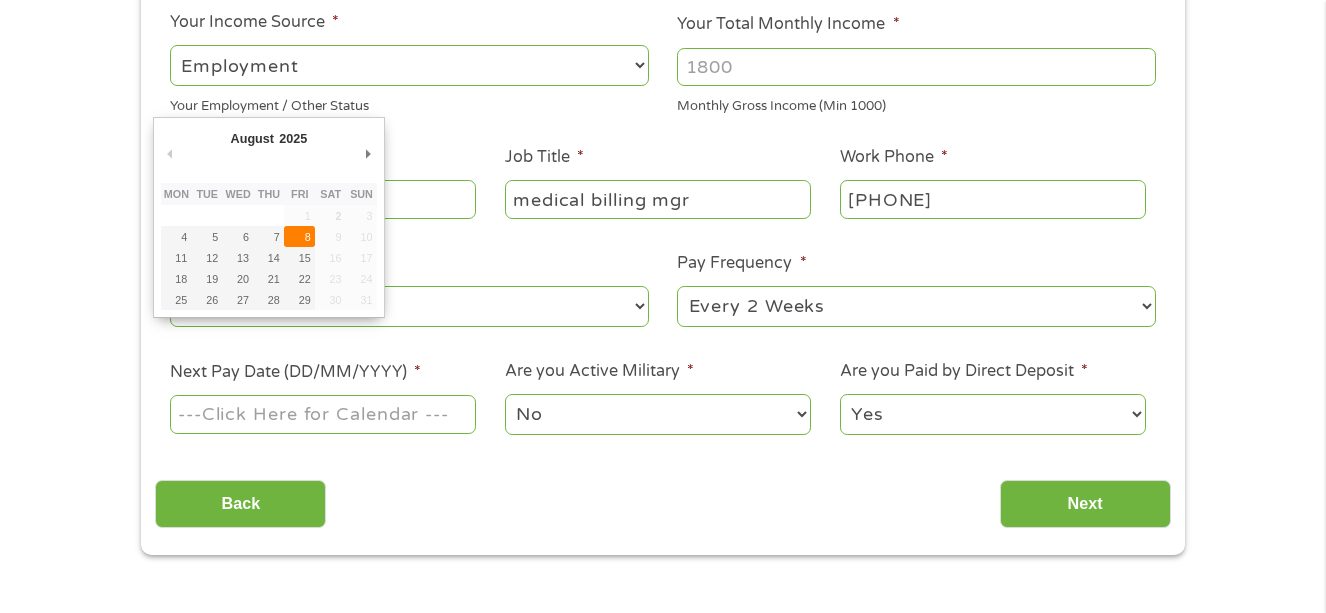 type on "08/08/2025" 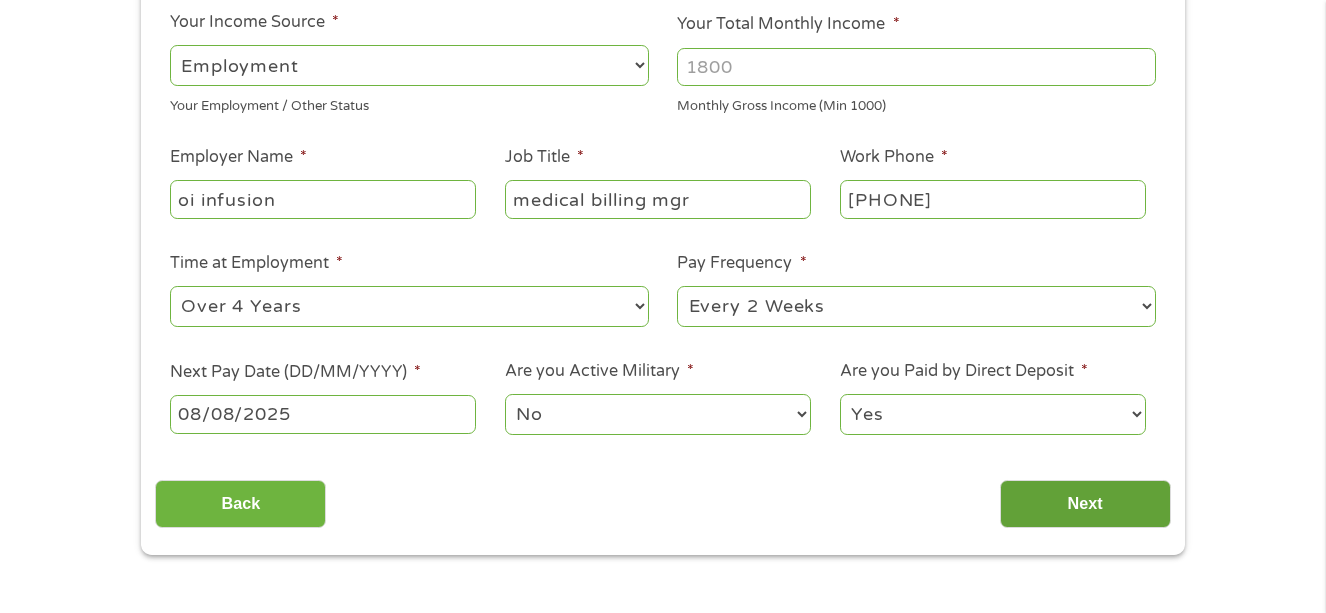 click on "Next" at bounding box center [1085, 504] 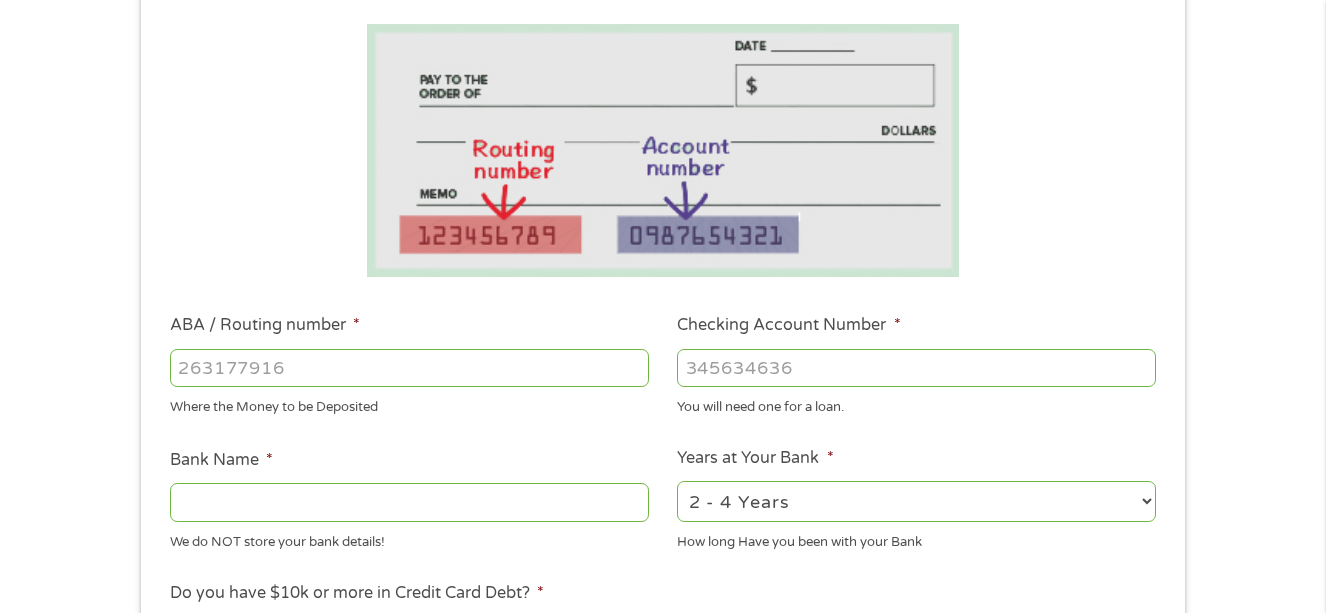 scroll, scrollTop: 8, scrollLeft: 8, axis: both 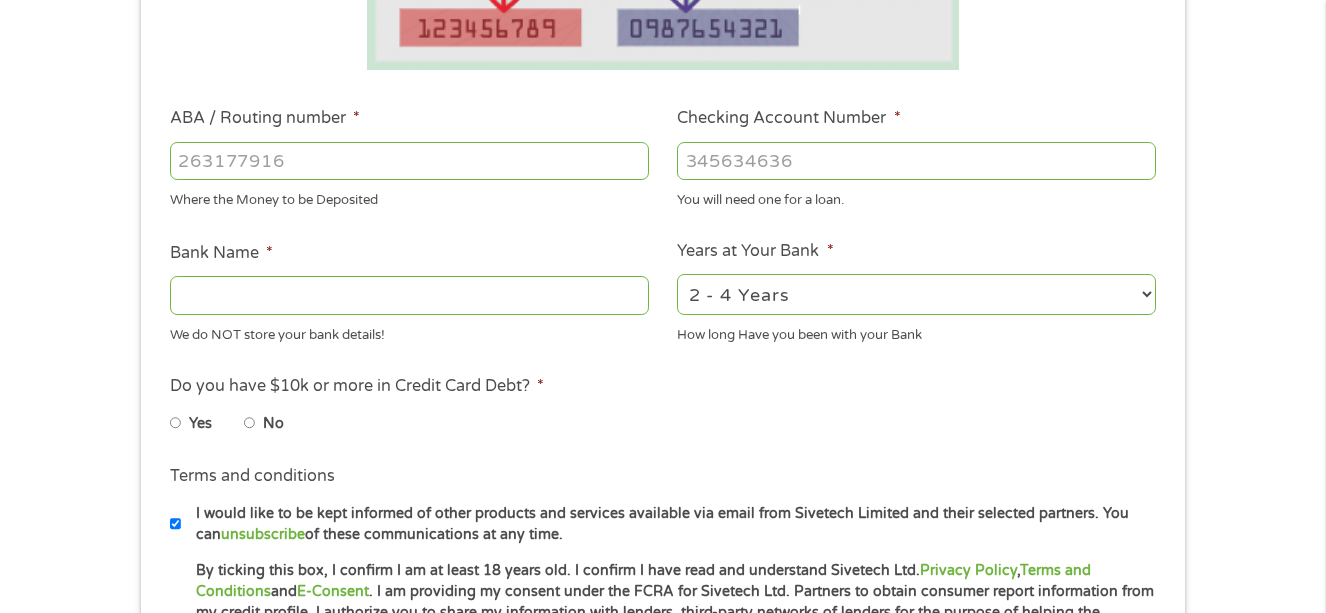 click on "ABA / Routing number *" at bounding box center (409, 161) 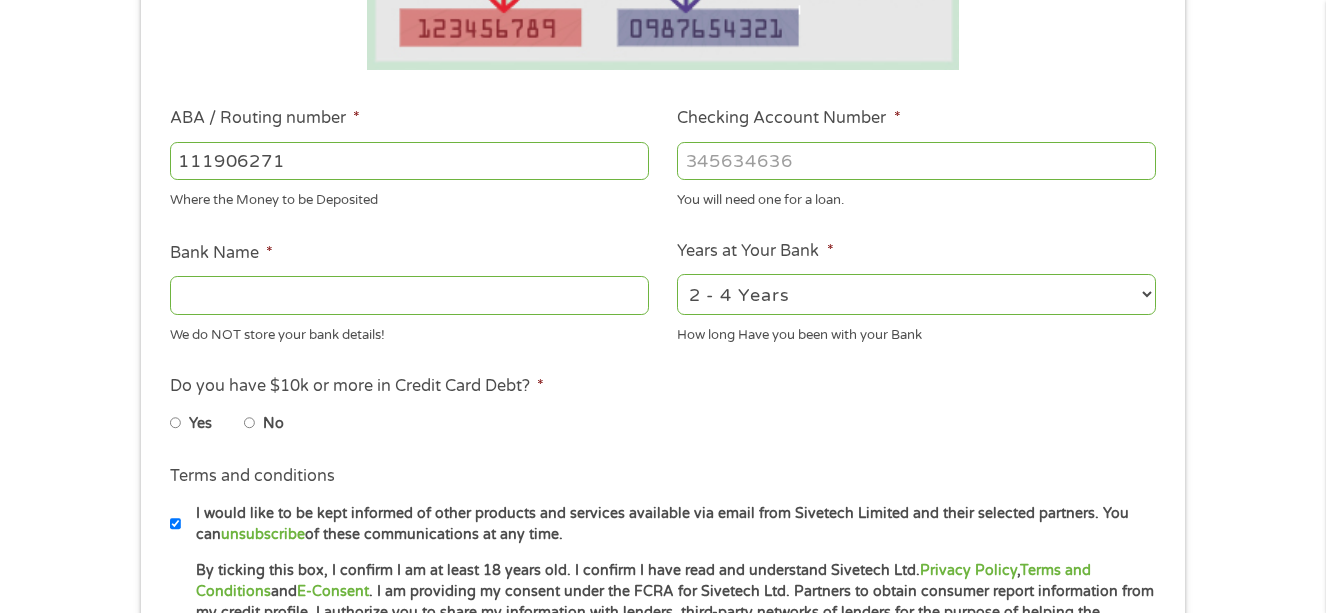 type on "111906271" 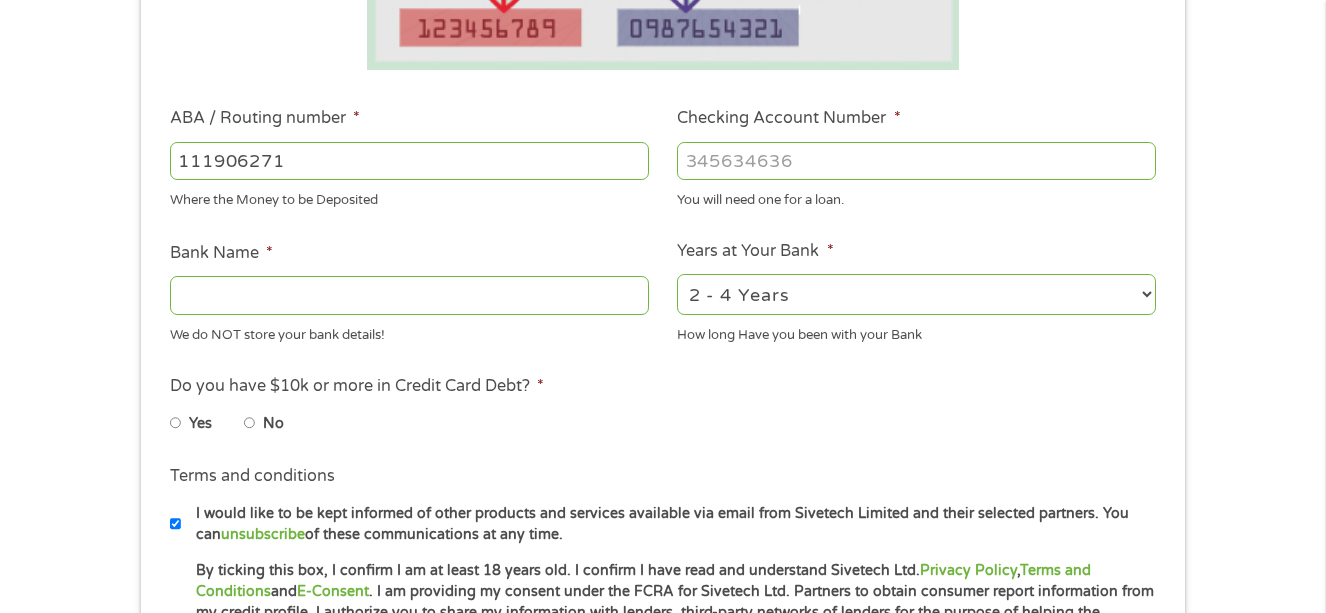 type on "FIRST NATIONAL BANK TEXAS" 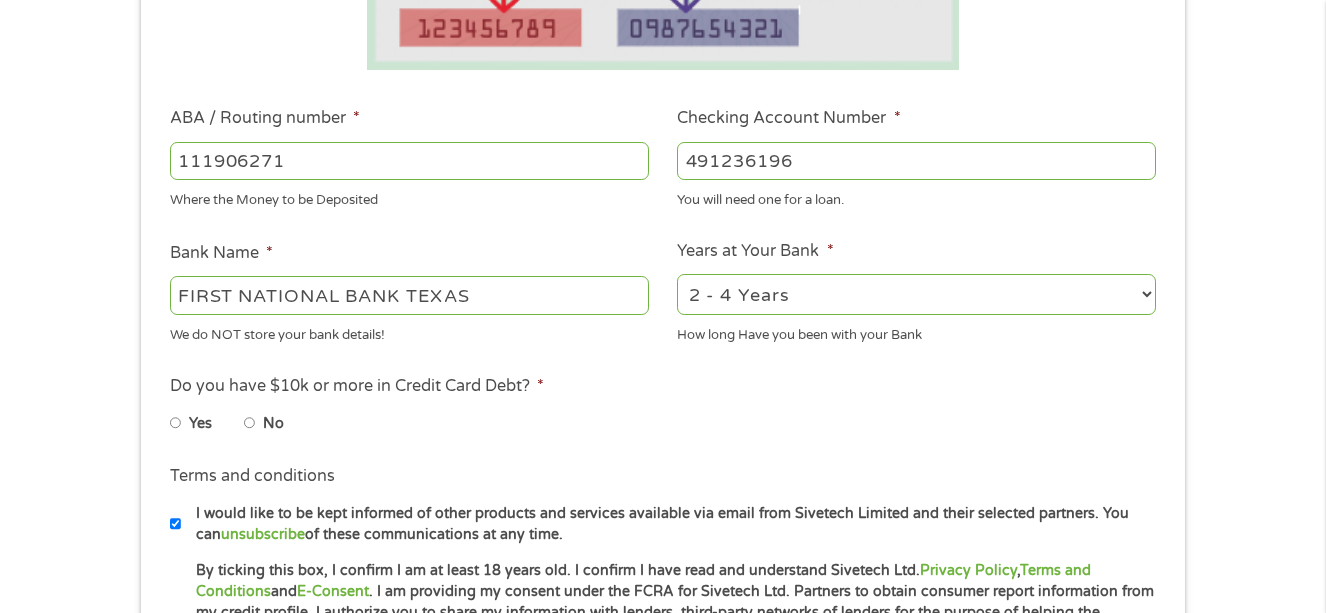 type on "491236196" 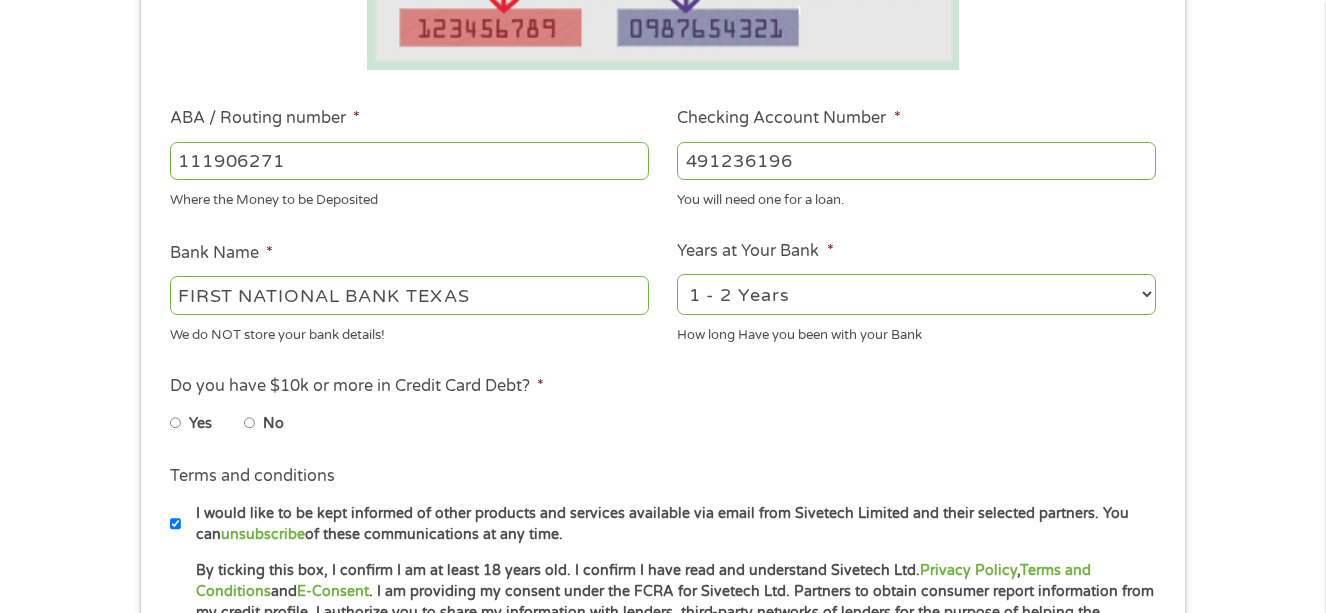select on "60months" 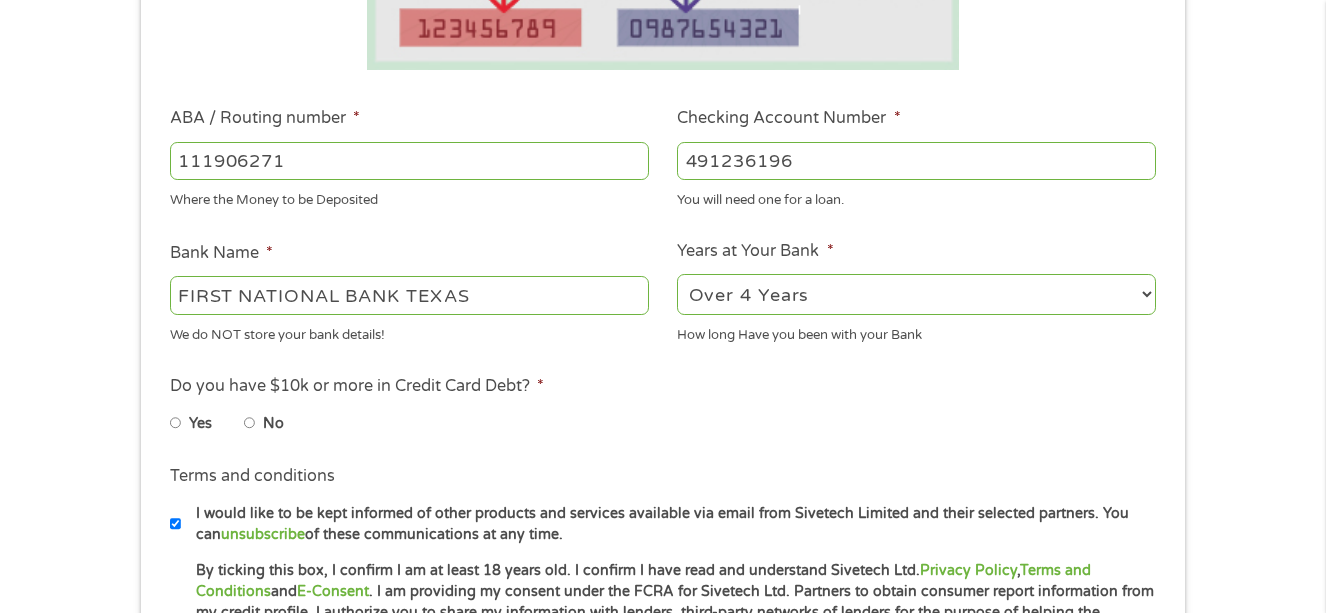 click on "We do NOT store your bank details!" at bounding box center (409, 331) 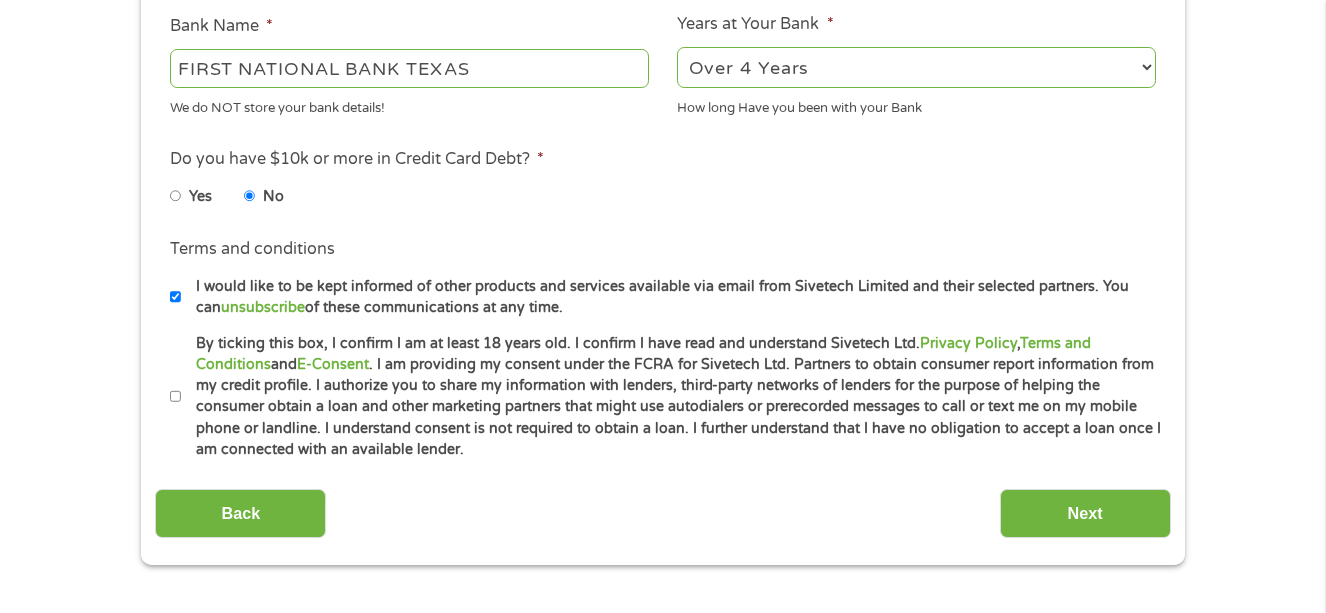 scroll, scrollTop: 856, scrollLeft: 0, axis: vertical 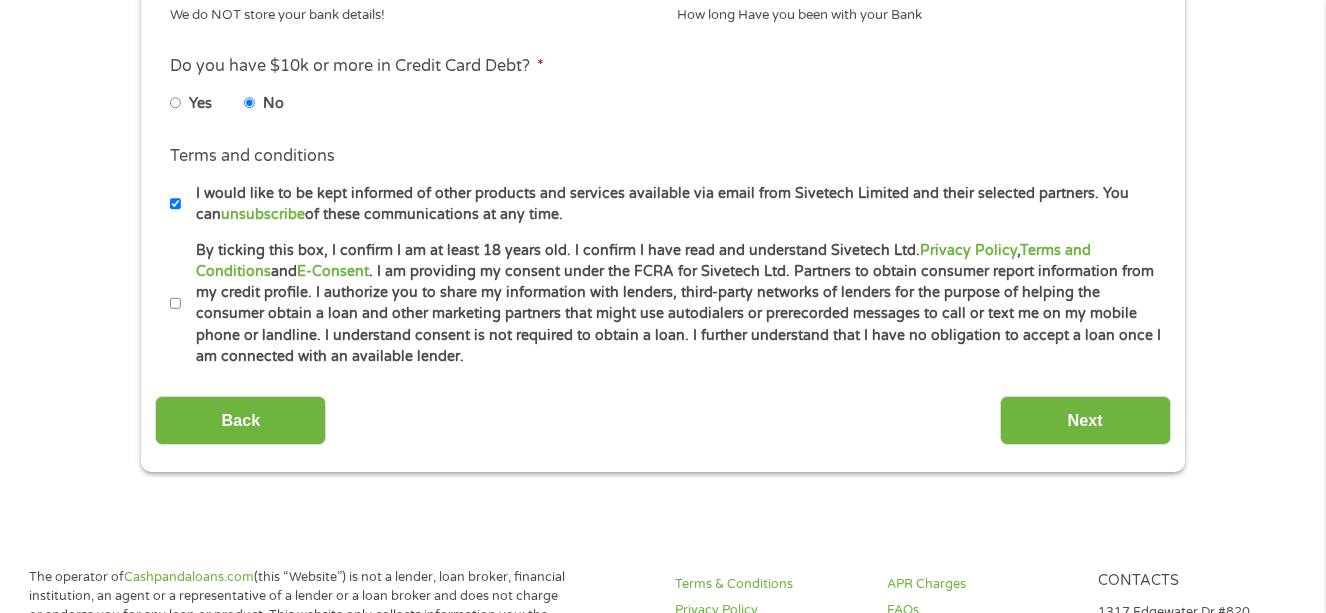 click on "I would like to be kept informed of other products and services available via email from Sivetech Limited and their selected partners. You can   unsubscribe   of these communications at any time." at bounding box center [176, 204] 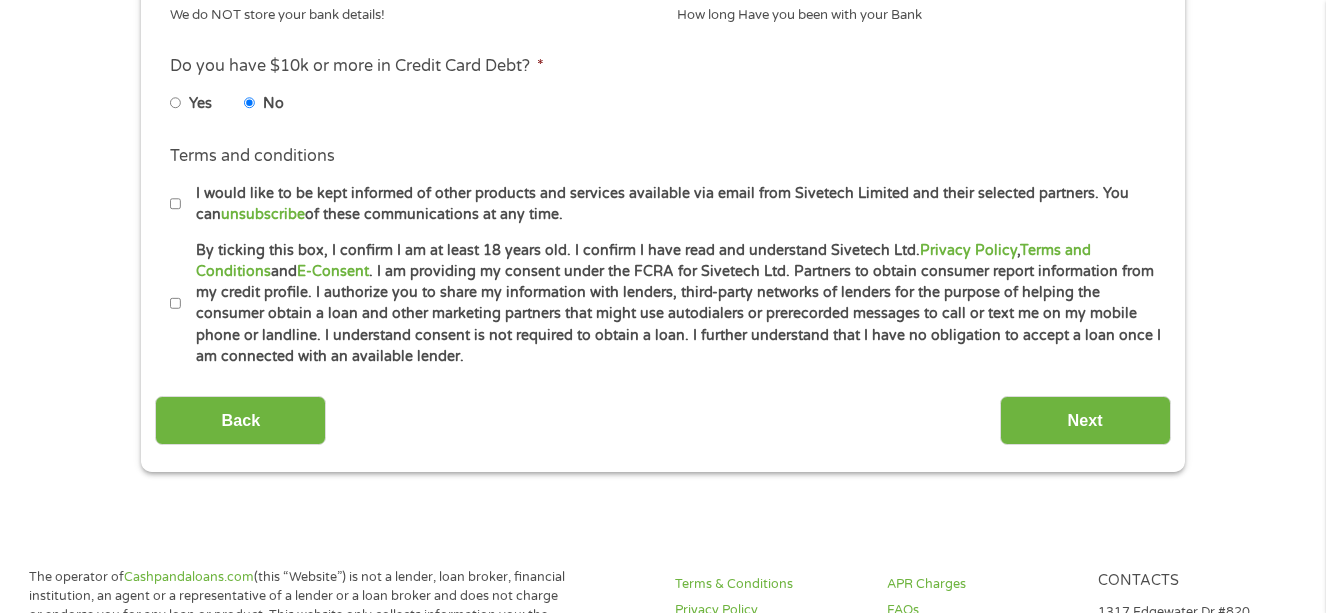 click on "By ticking this box, I confirm I am at least 18 years old. I confirm I have read and understand Sivetech Ltd.  Privacy Policy ,  Terms and Conditions  and  E-Consent . I am providing my consent under the FCRA for Sivetech Ltd. Partners to obtain consumer report information from my credit profile. I authorize you to share my information with lenders, third-party networks of lenders for the purpose of helping the consumer obtain a loan and other marketing partners that might use autodialers or prerecorded messages to call or text me on my mobile phone or landline. I understand consent is not required to obtain a loan. I further understand that I have no obligation to accept a loan once I am connected with an available lender." at bounding box center [176, 304] 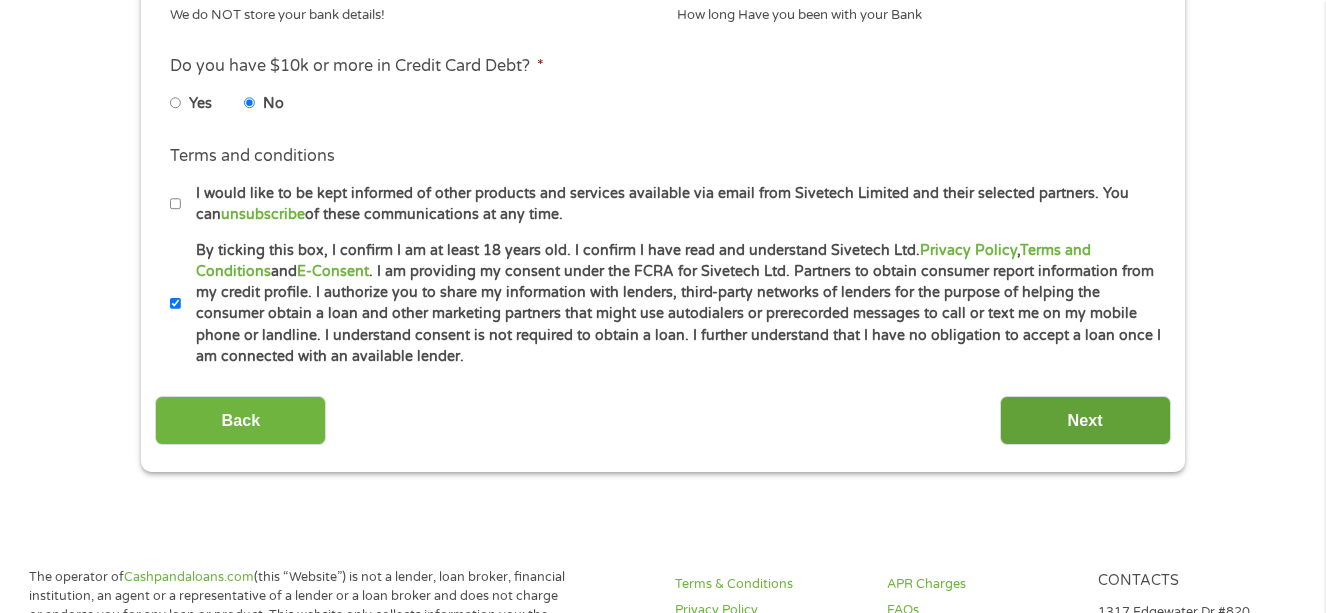 click on "Next" at bounding box center (1085, 420) 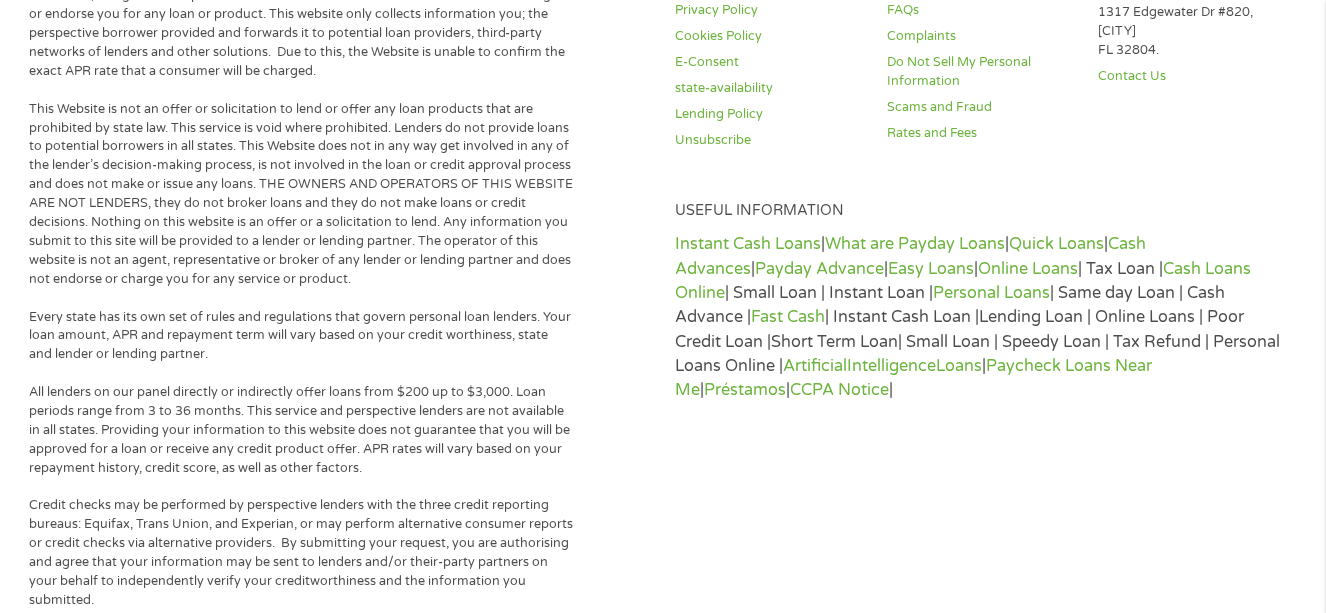 scroll, scrollTop: 8, scrollLeft: 8, axis: both 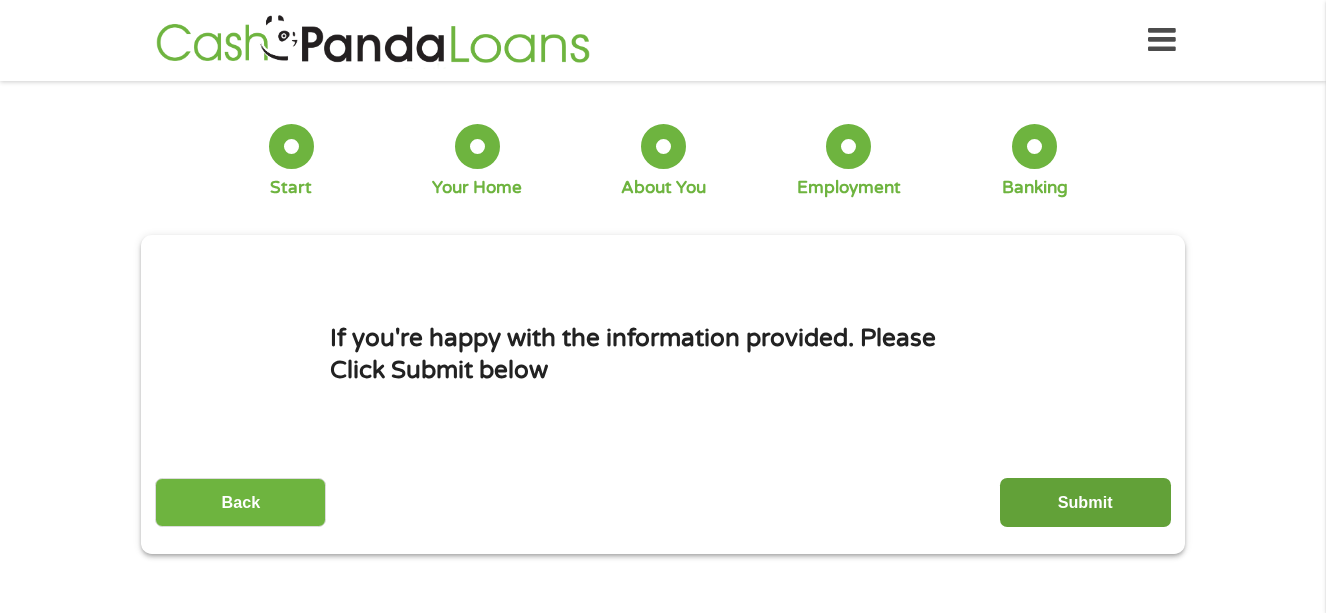 click on "Submit" at bounding box center (1085, 502) 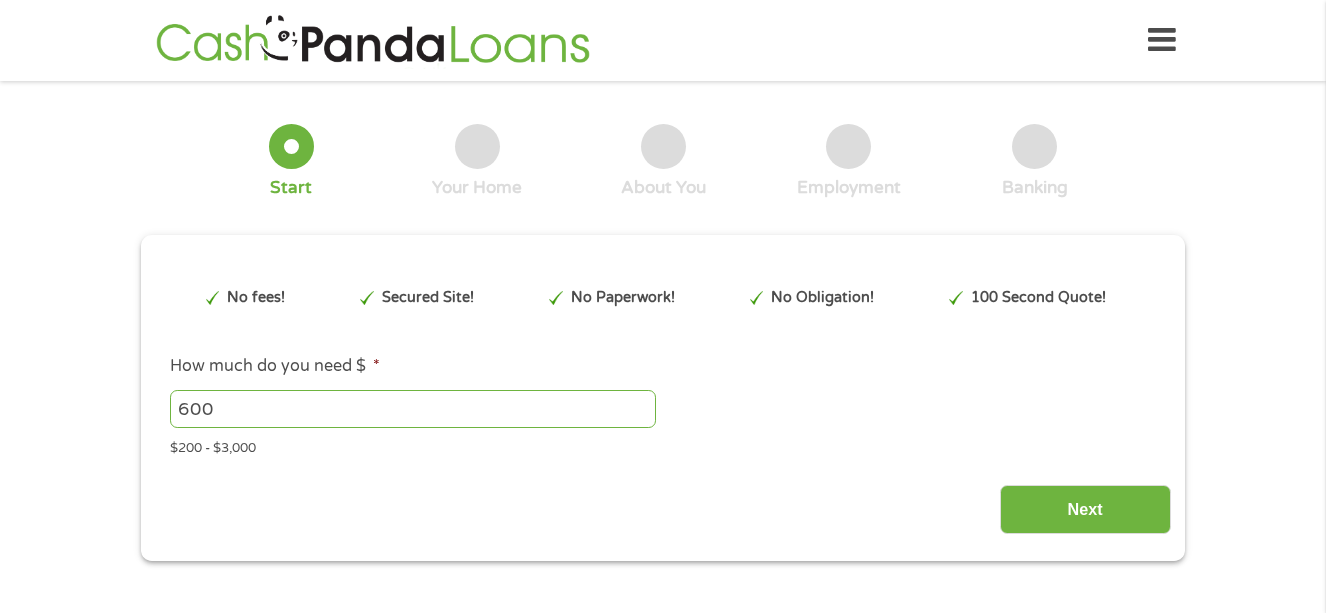 scroll, scrollTop: 0, scrollLeft: 0, axis: both 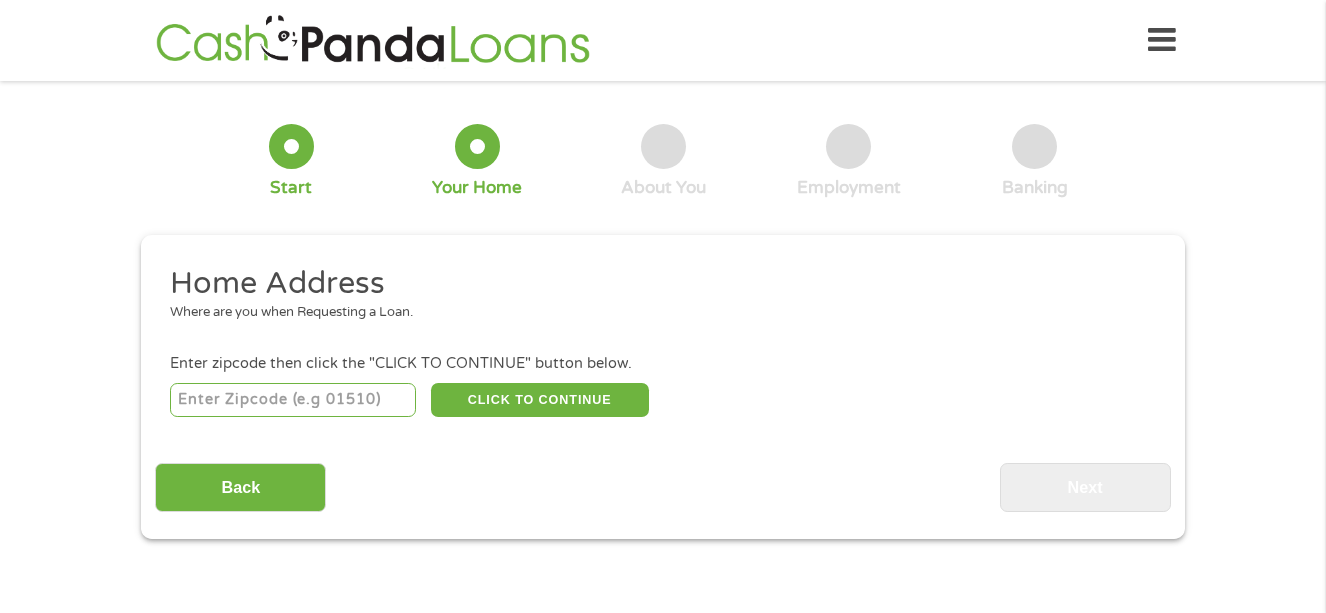 click at bounding box center (293, 400) 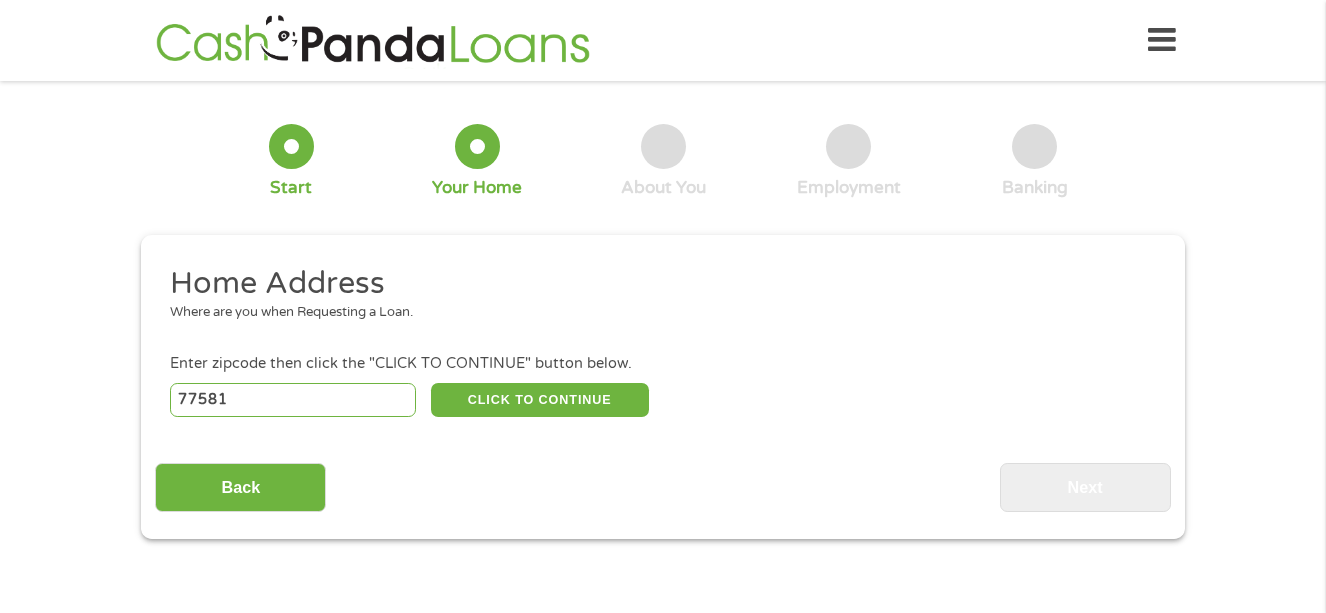 type on "77581" 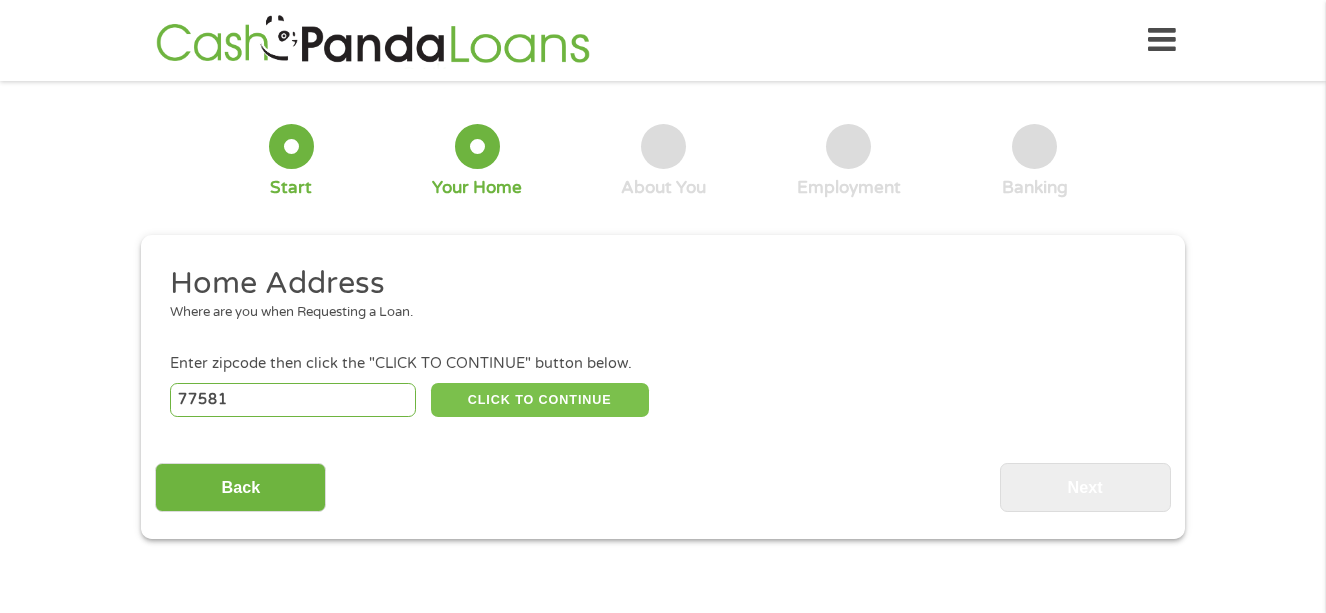 type 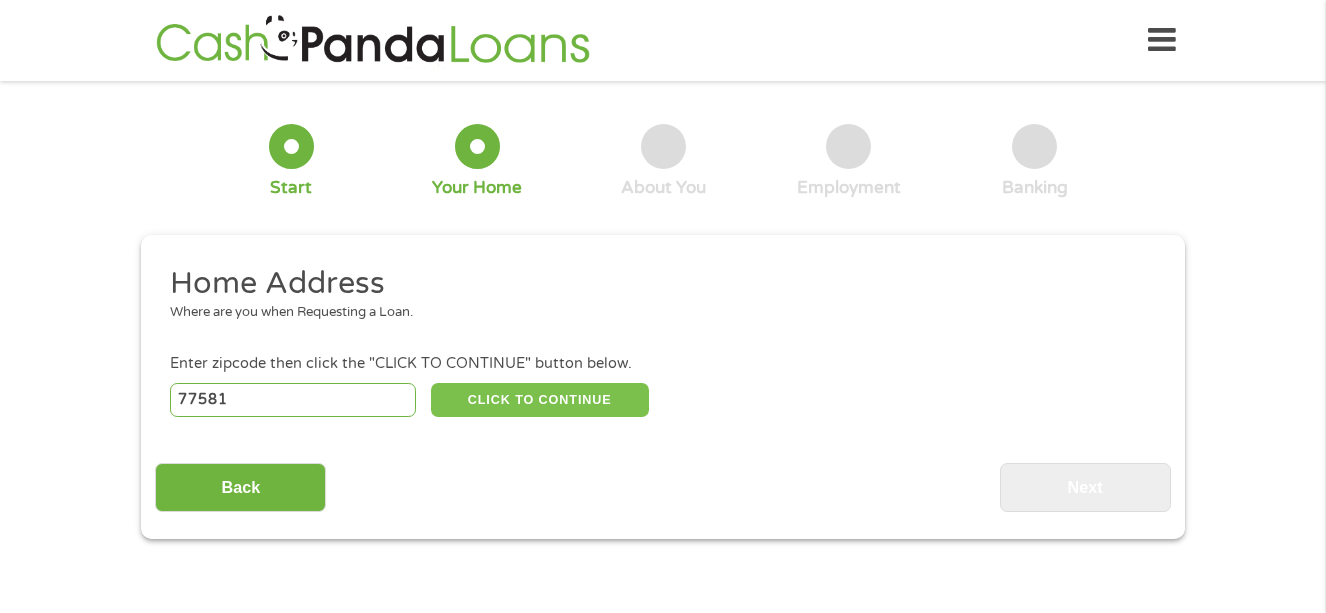 click on "CLICK TO CONTINUE" at bounding box center [540, 400] 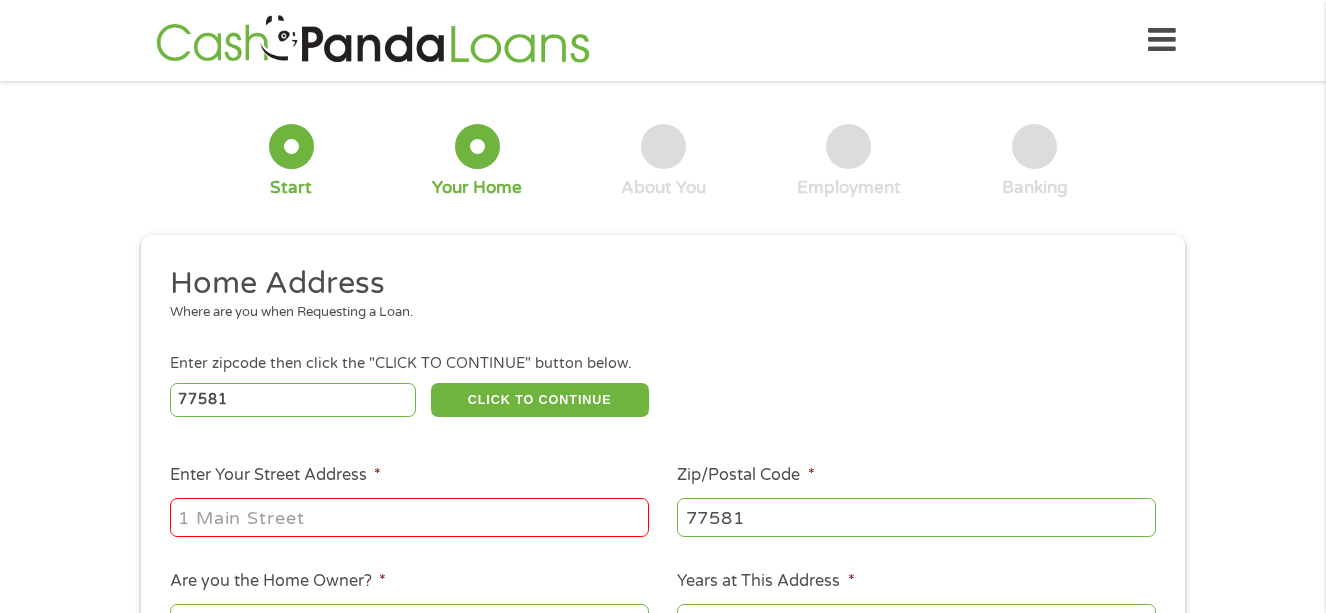 click on "Enter Your Street Address *" at bounding box center (409, 517) 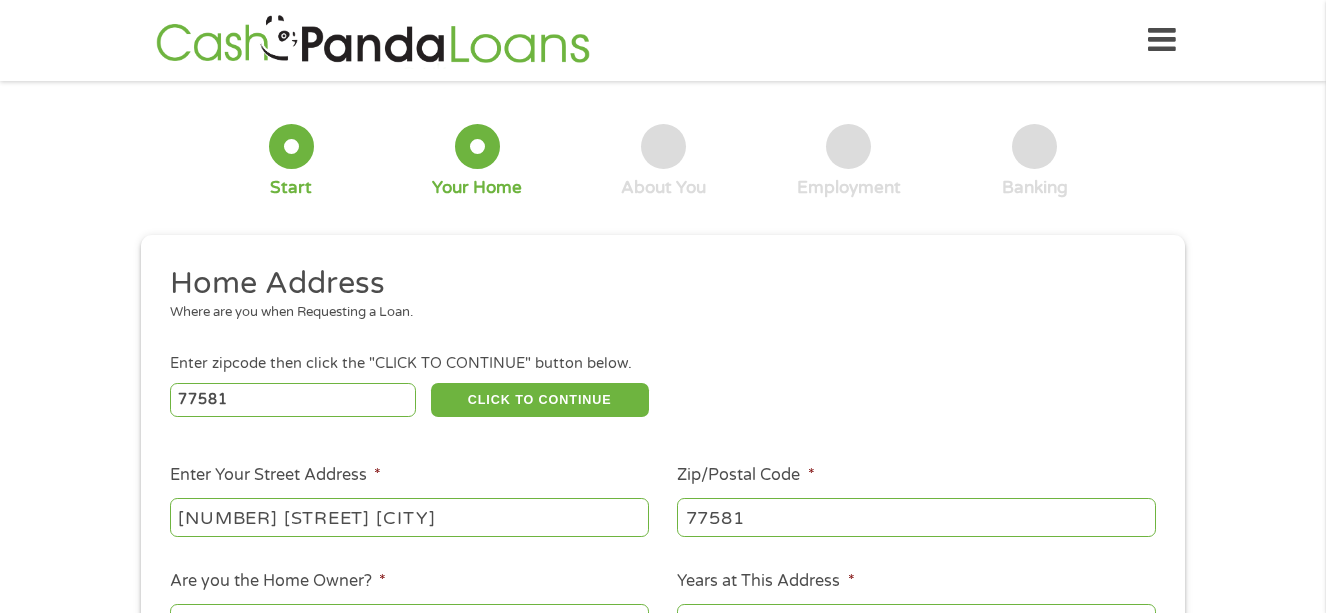type on "[NUMBER] [STREET] [CITY]" 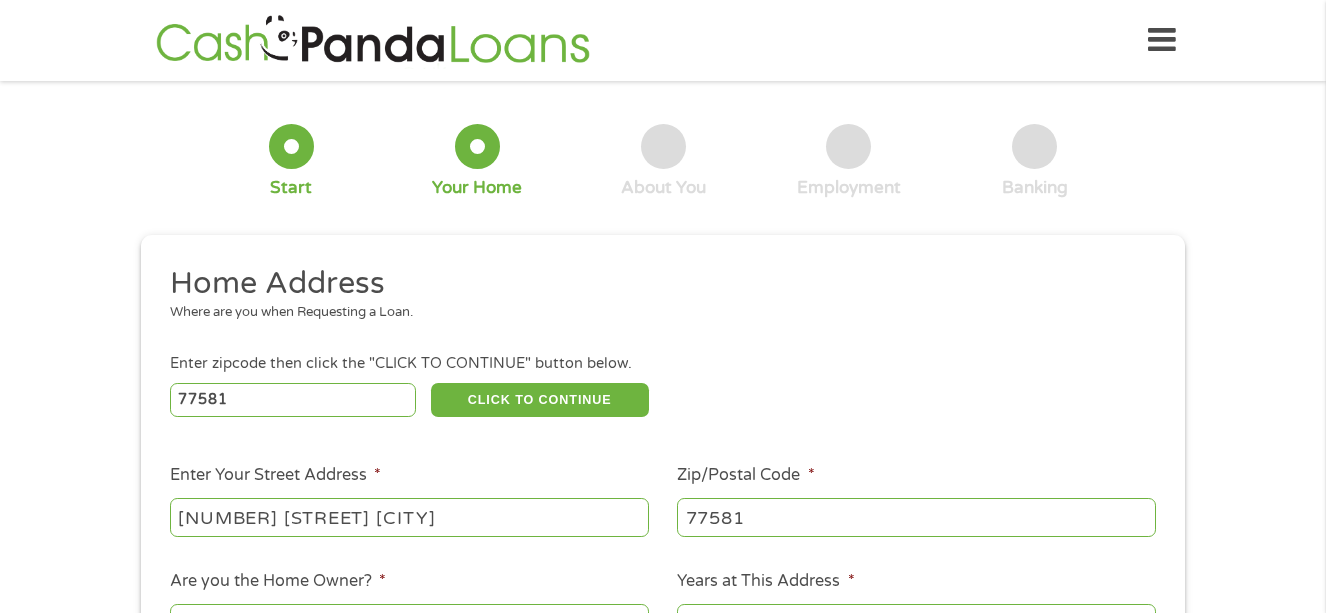 scroll, scrollTop: 32, scrollLeft: 0, axis: vertical 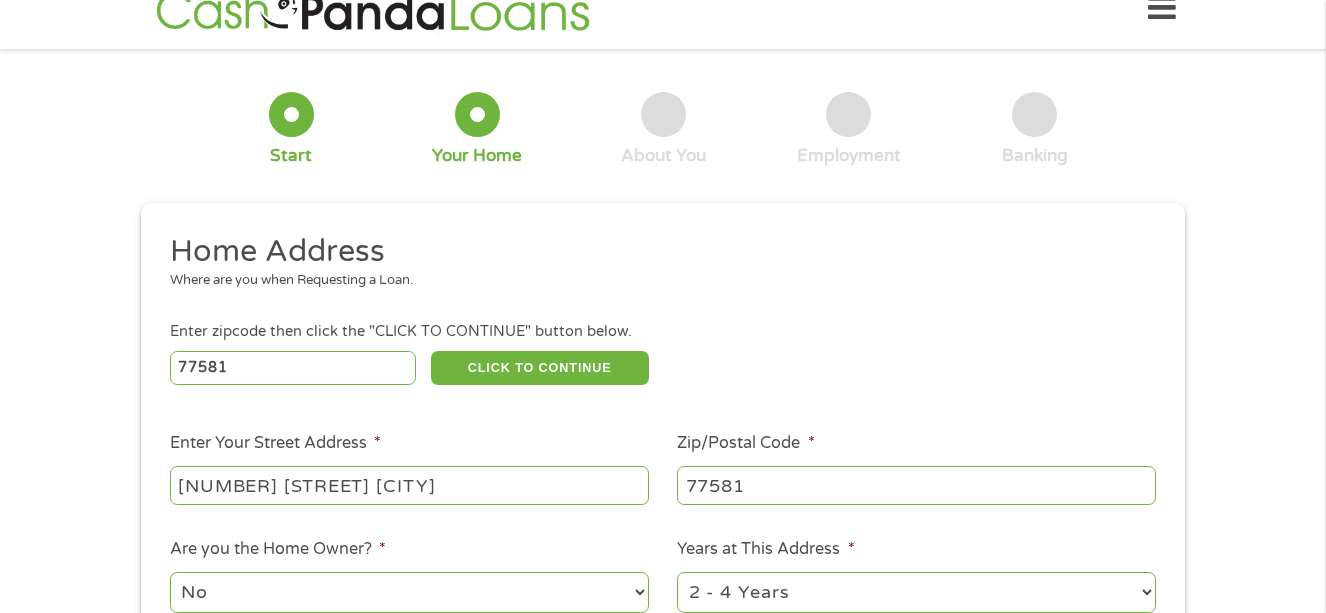 select on "yes" 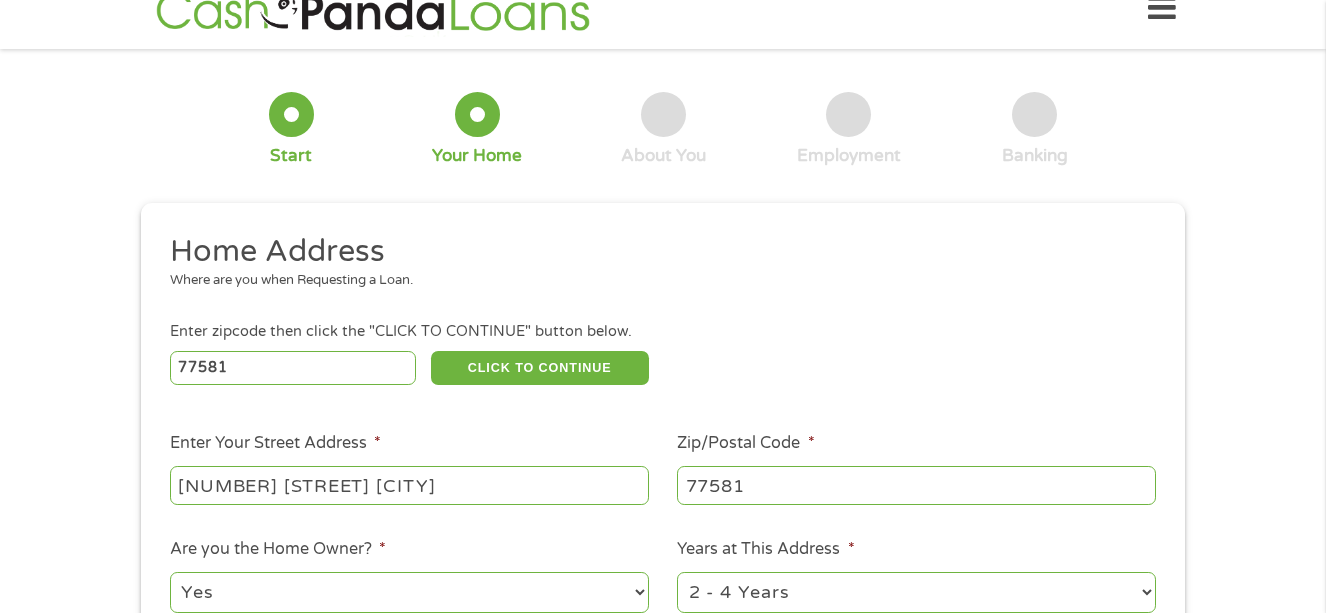 select on "60months" 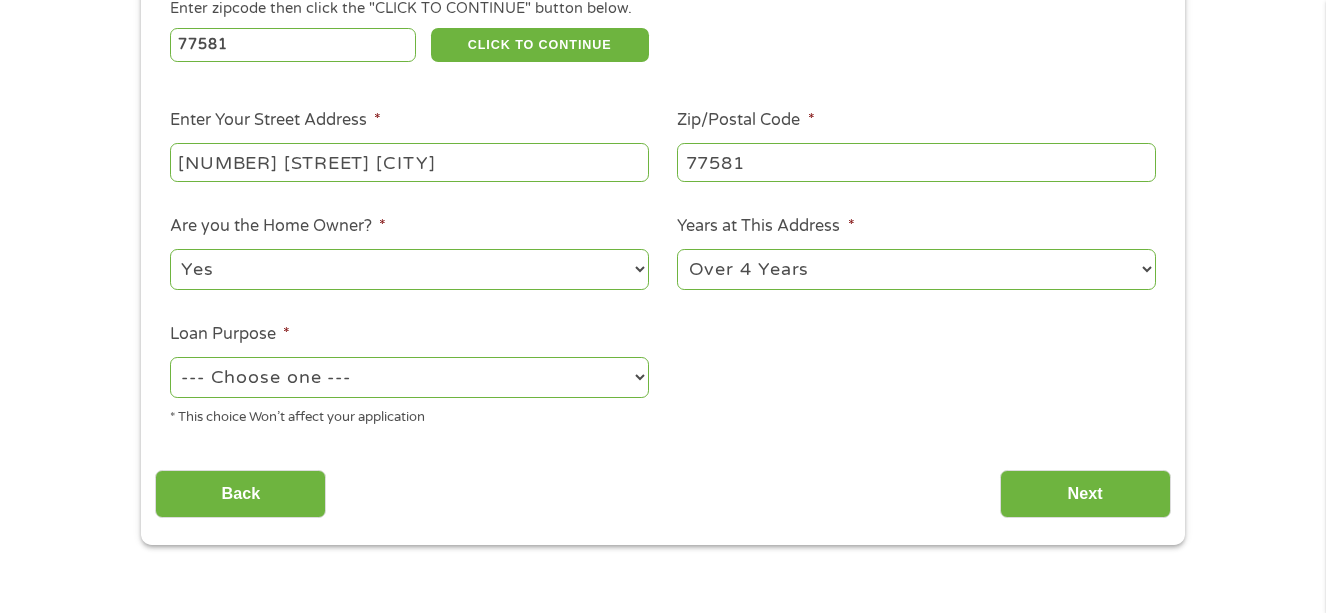 scroll, scrollTop: 426, scrollLeft: 0, axis: vertical 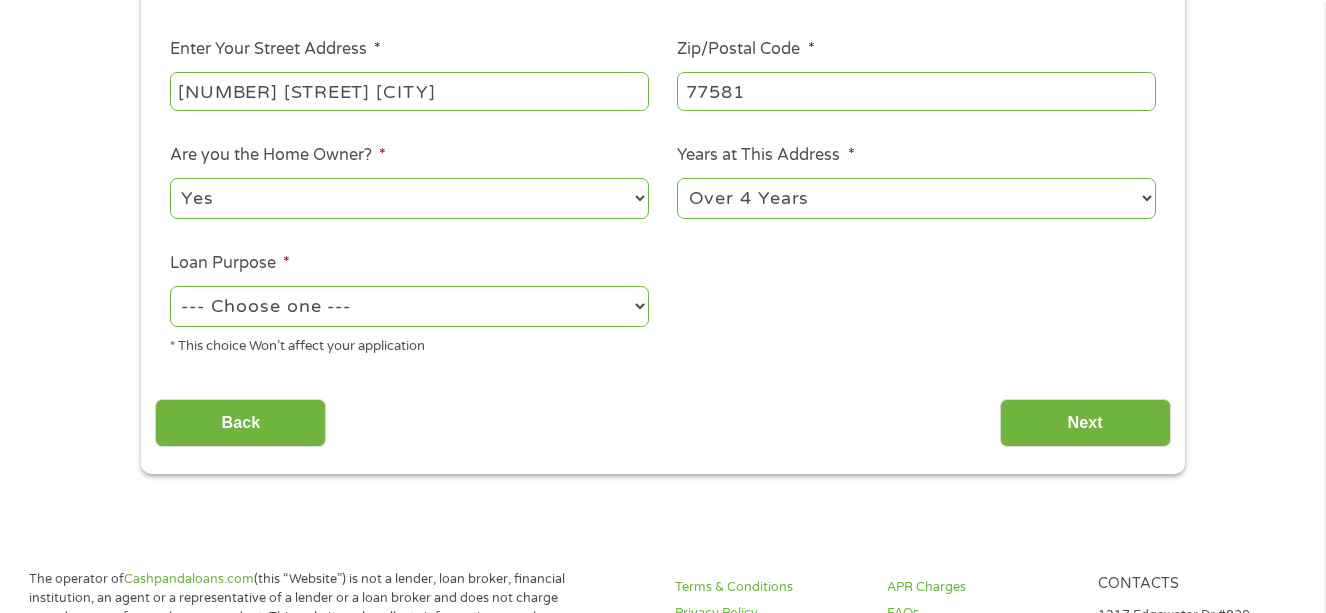 select on "paybills" 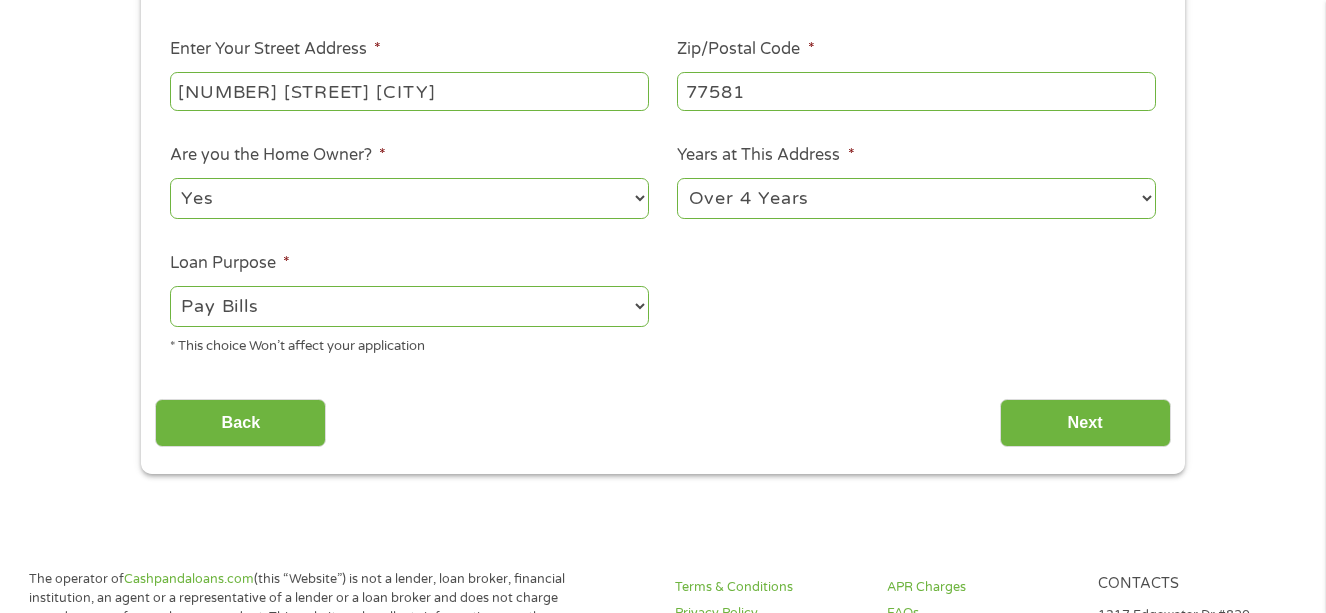 click on "Next" at bounding box center (1085, 423) 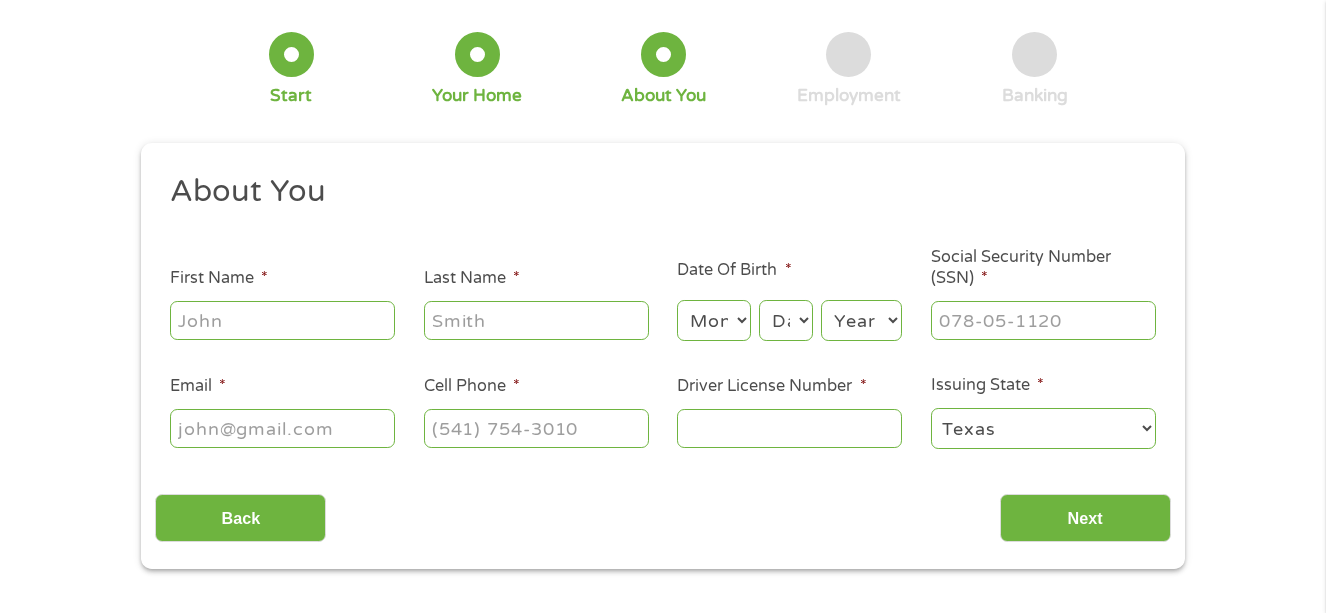 scroll, scrollTop: 0, scrollLeft: 0, axis: both 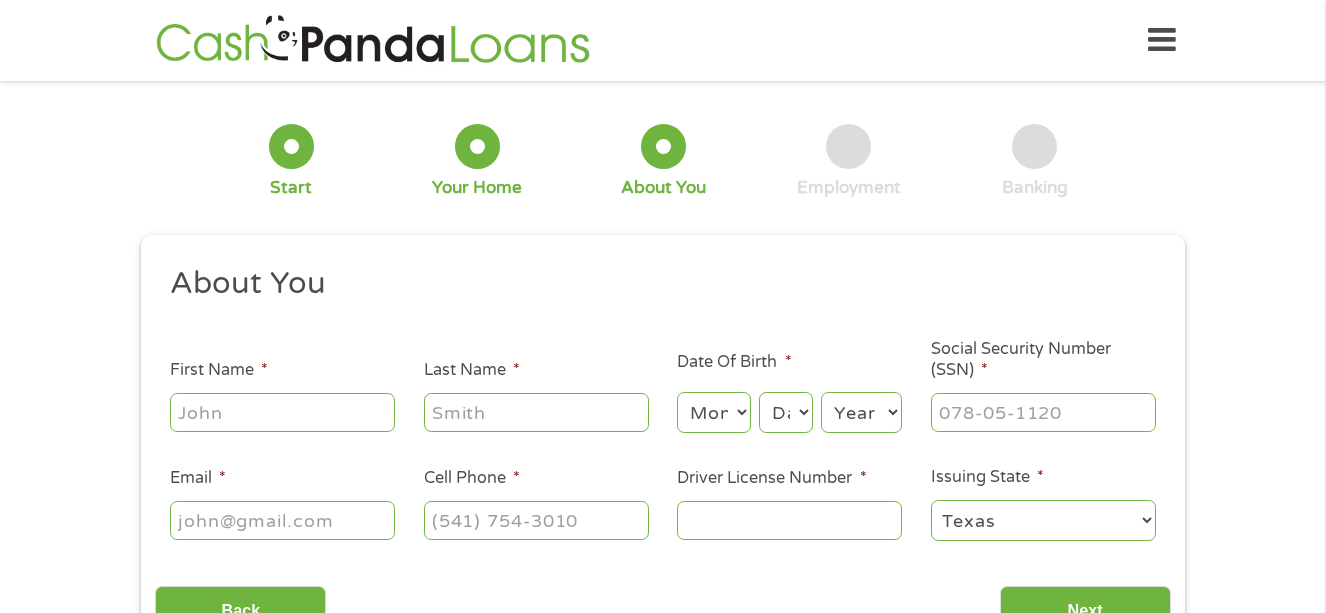 click on "First Name *" at bounding box center [282, 412] 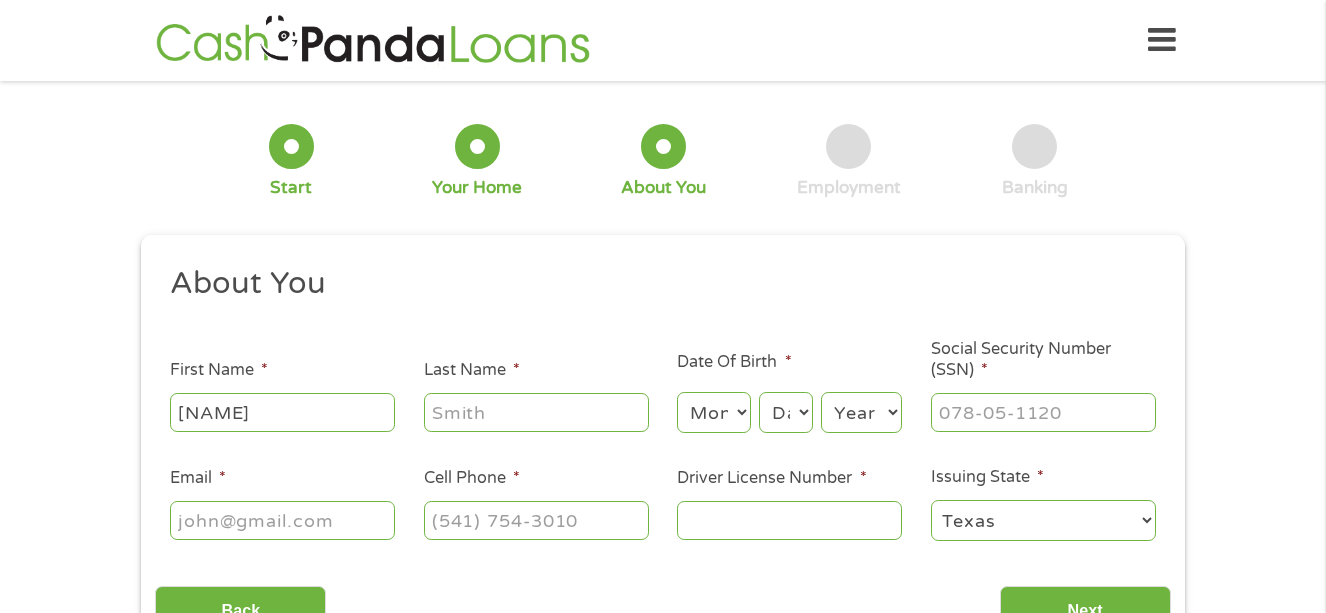 type on "[NAME]" 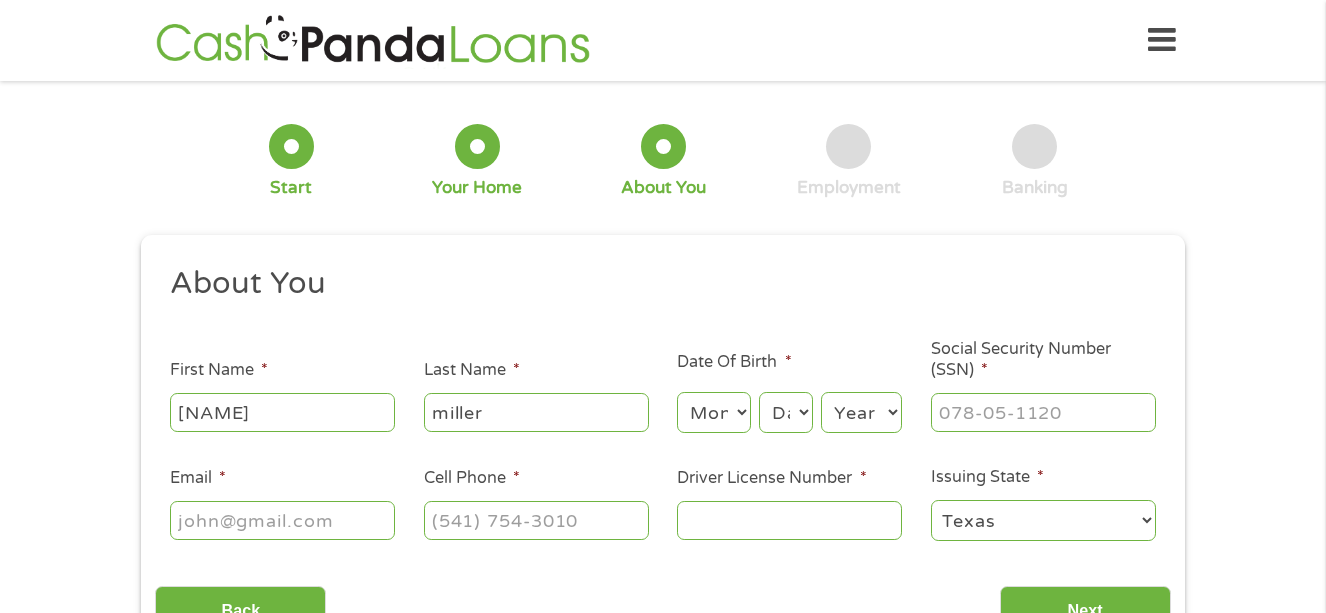 type on "miller" 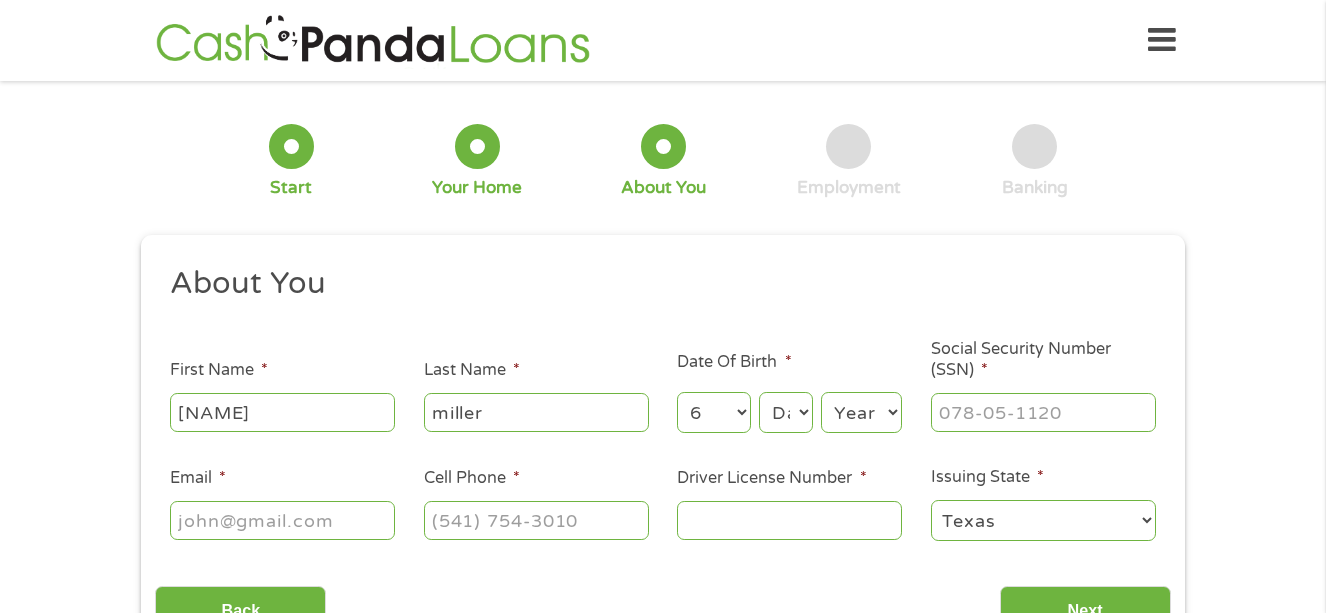 select on "7" 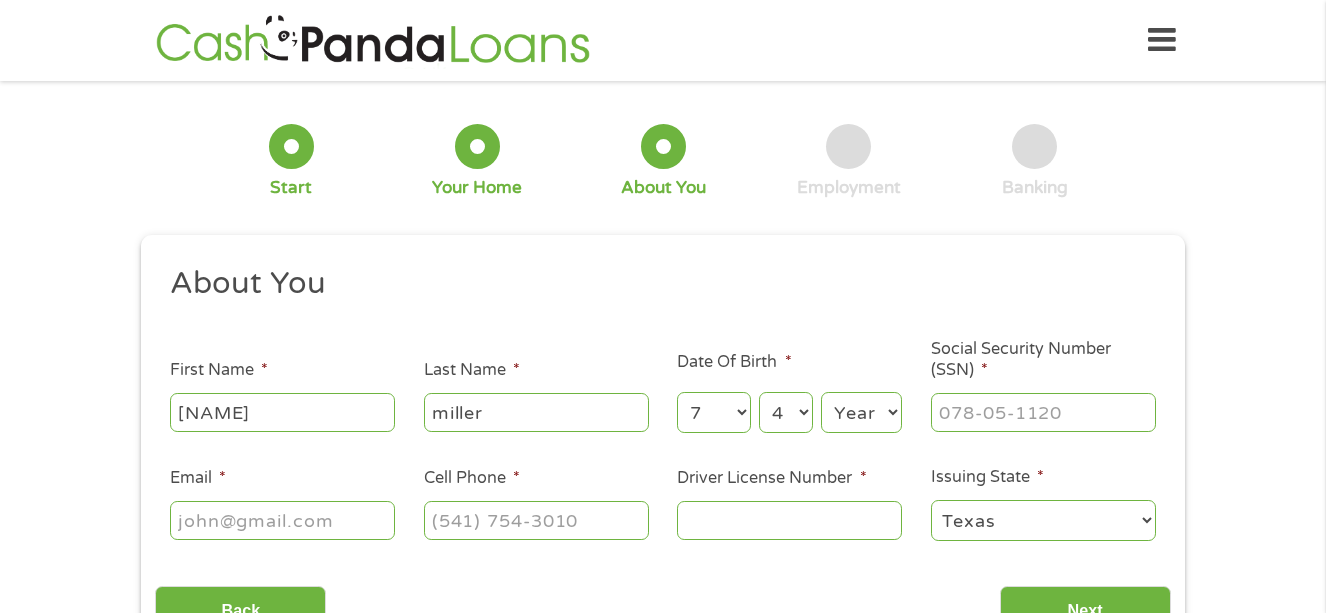 select on "5" 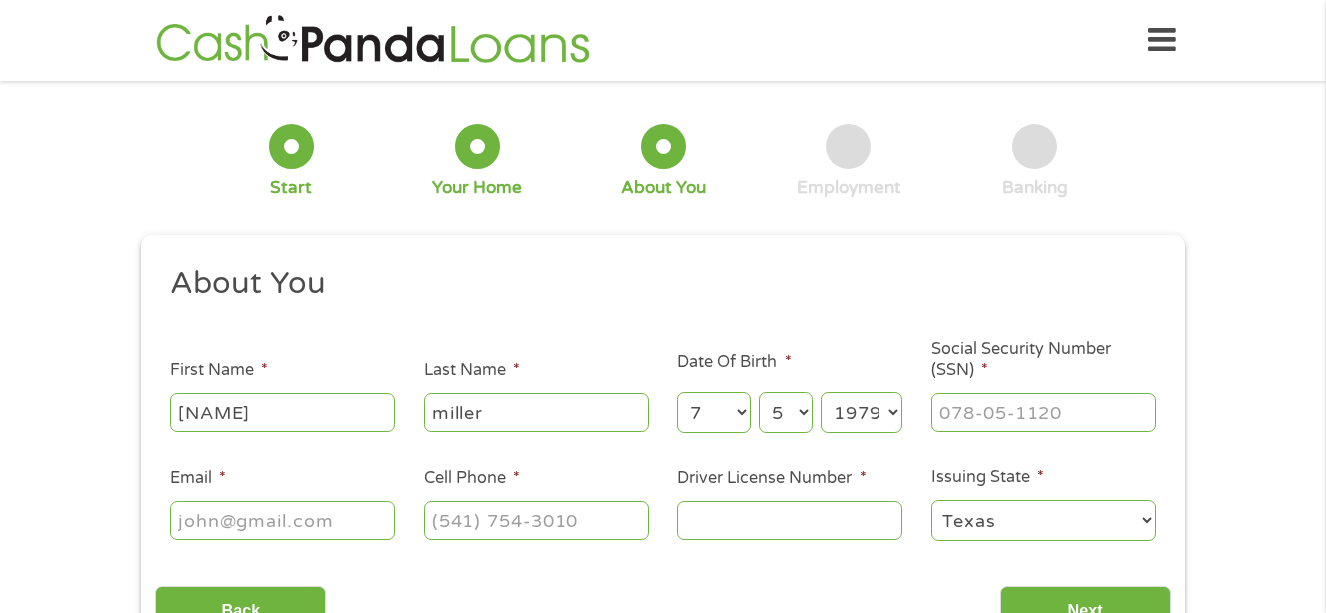 select on "1980" 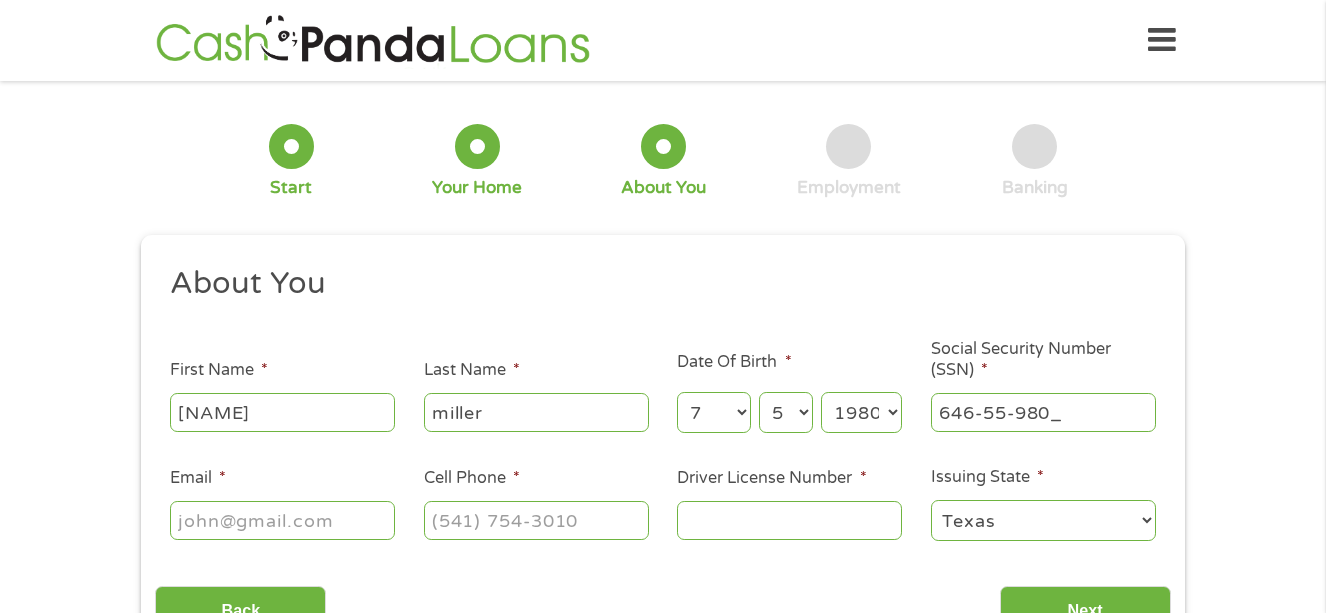 type on "646-55-9800" 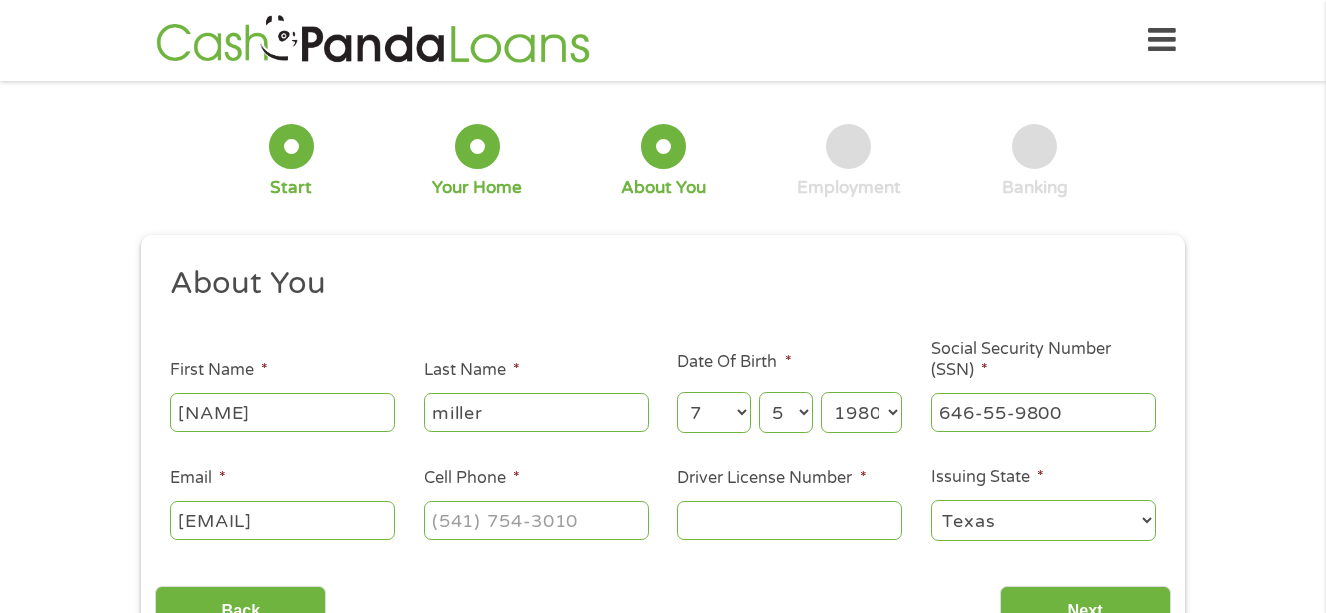 scroll, scrollTop: 0, scrollLeft: 66, axis: horizontal 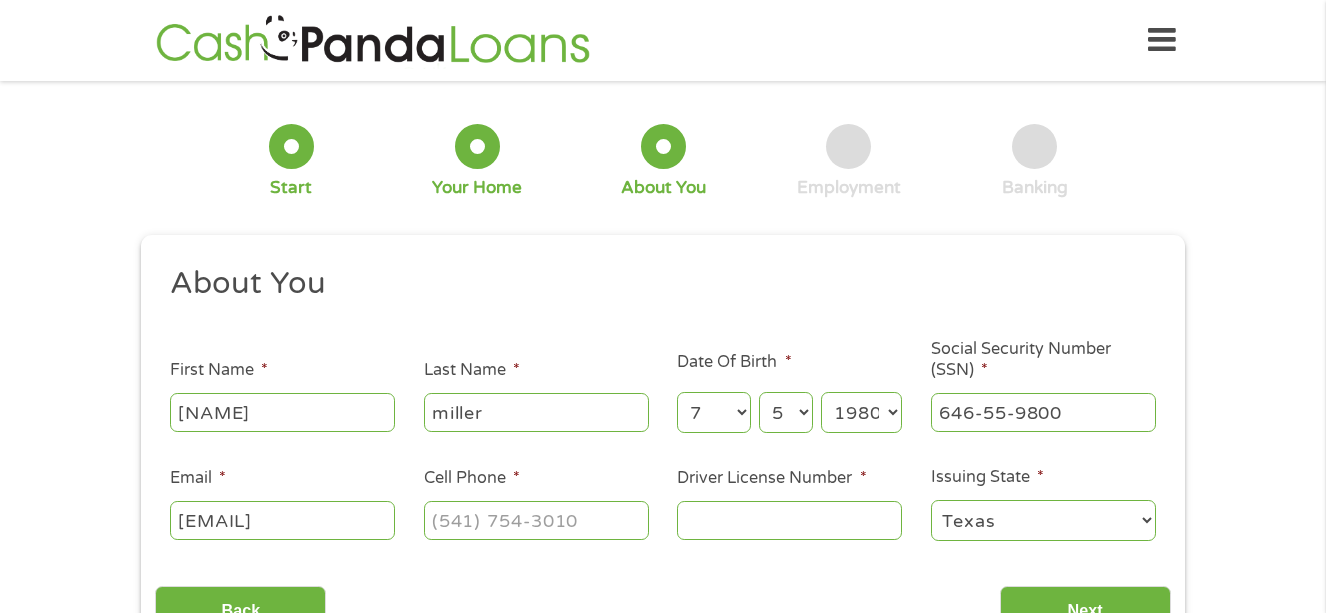 type on "[EMAIL]" 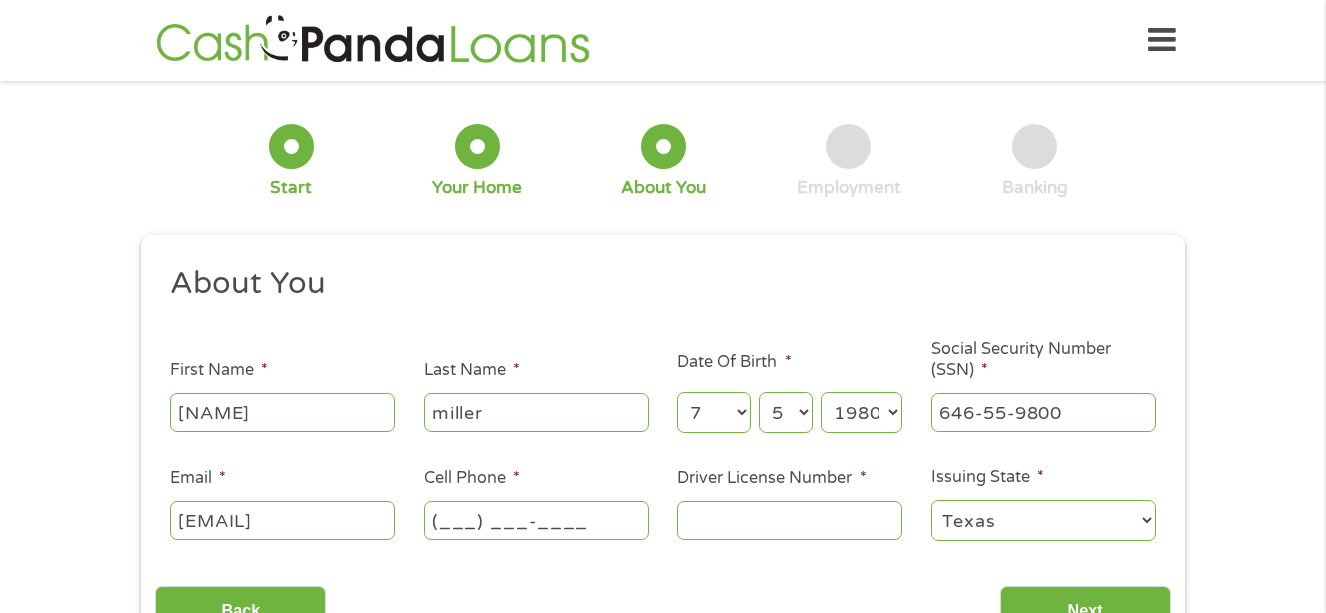 scroll, scrollTop: 0, scrollLeft: 0, axis: both 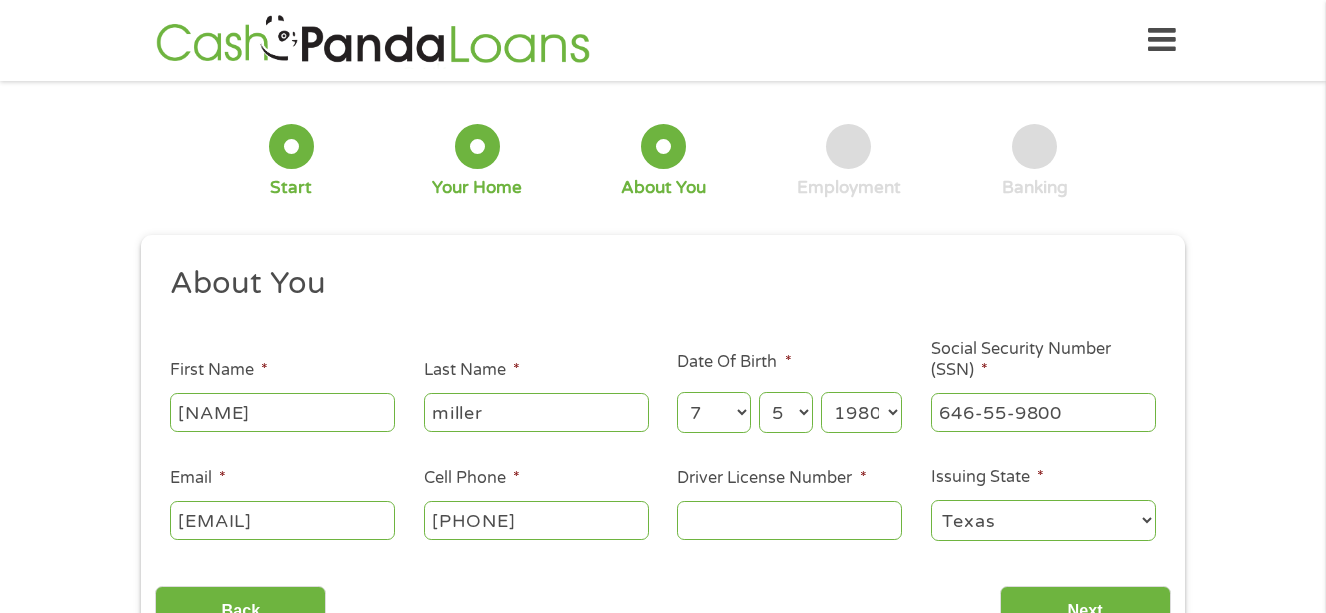 type on "[PHONE]" 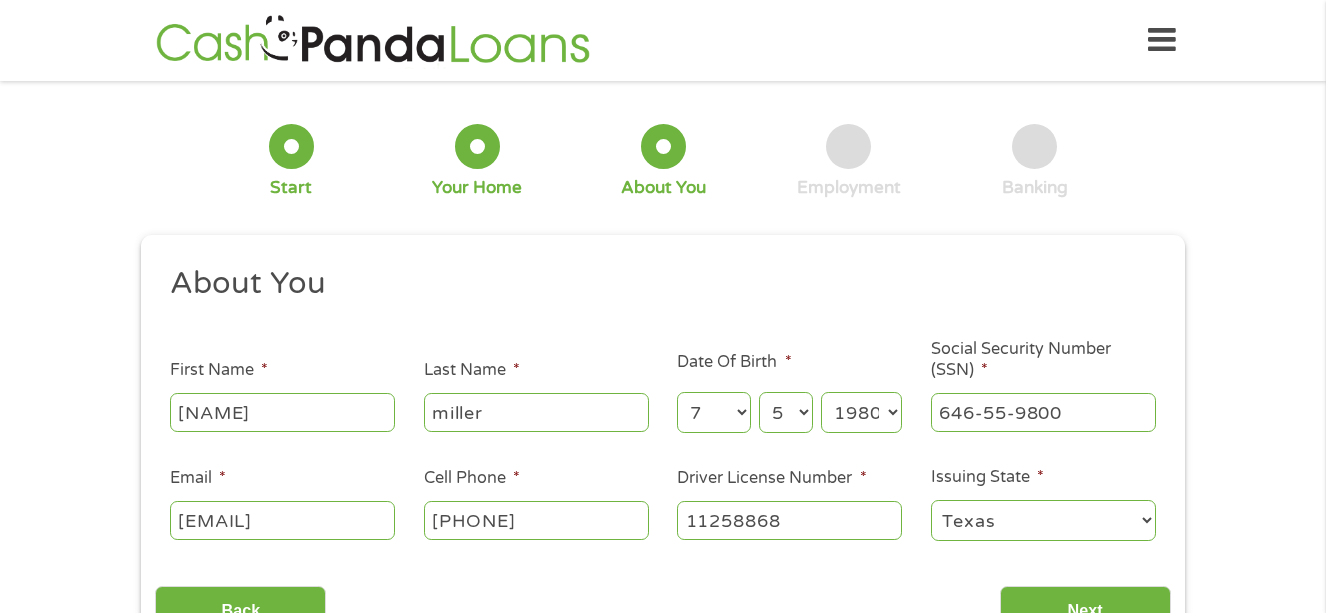 type on "11258868" 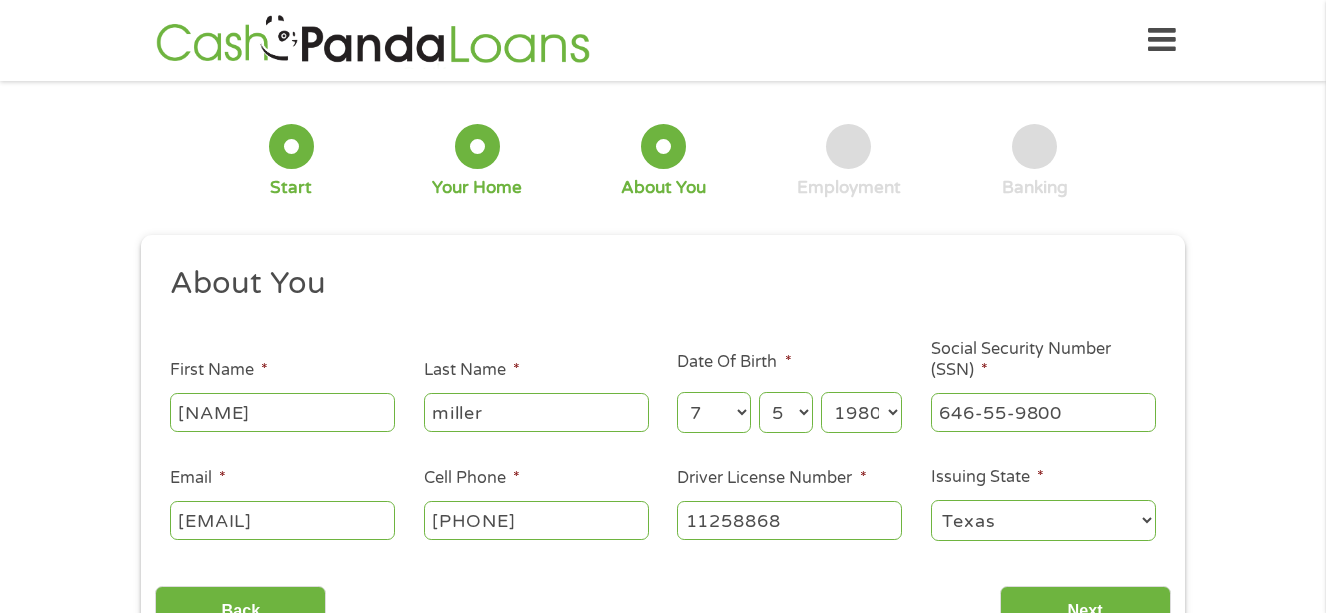 scroll, scrollTop: 21, scrollLeft: 0, axis: vertical 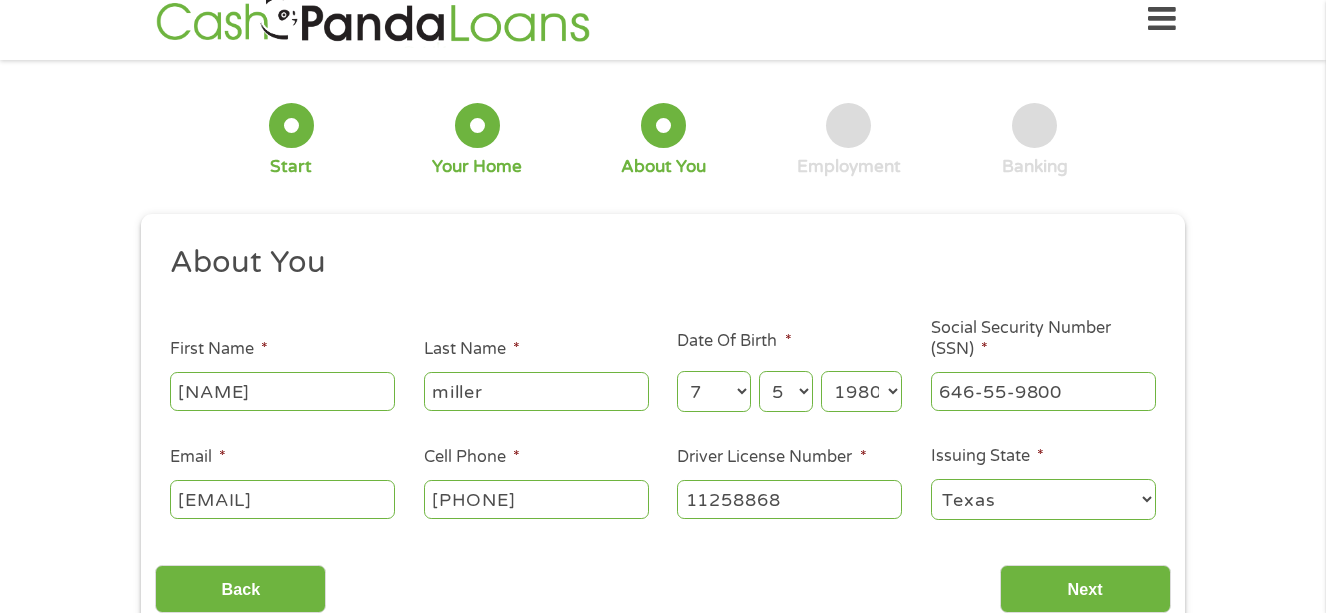 click on "Next" at bounding box center [1085, 589] 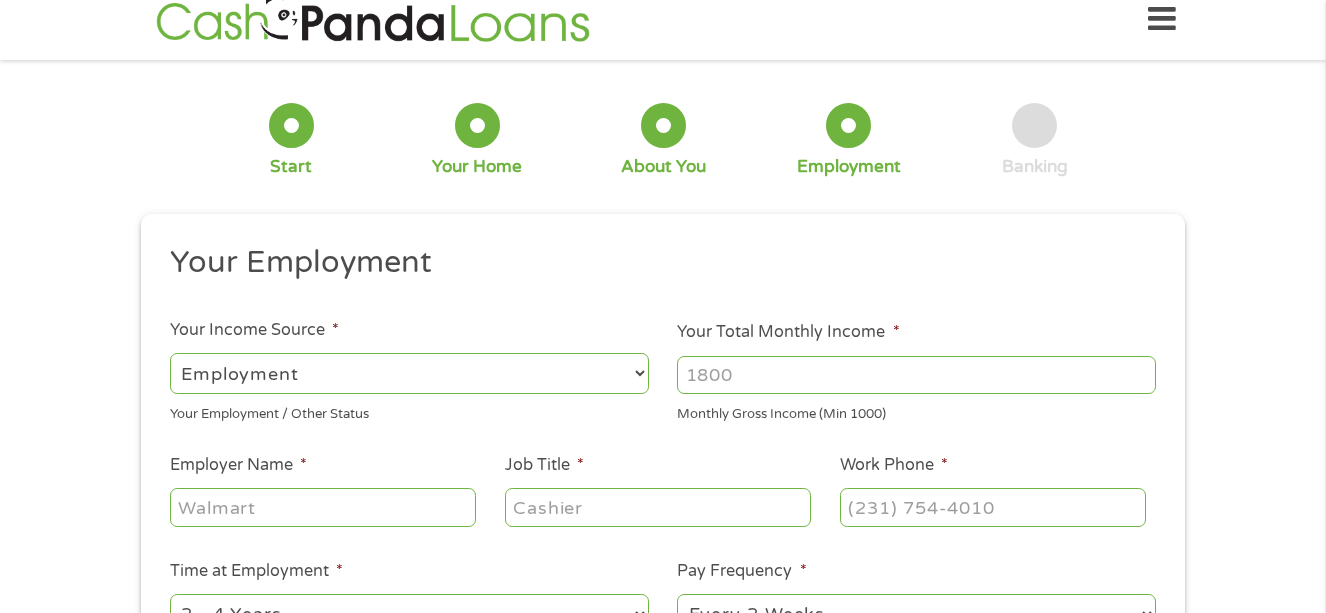 scroll, scrollTop: 0, scrollLeft: 0, axis: both 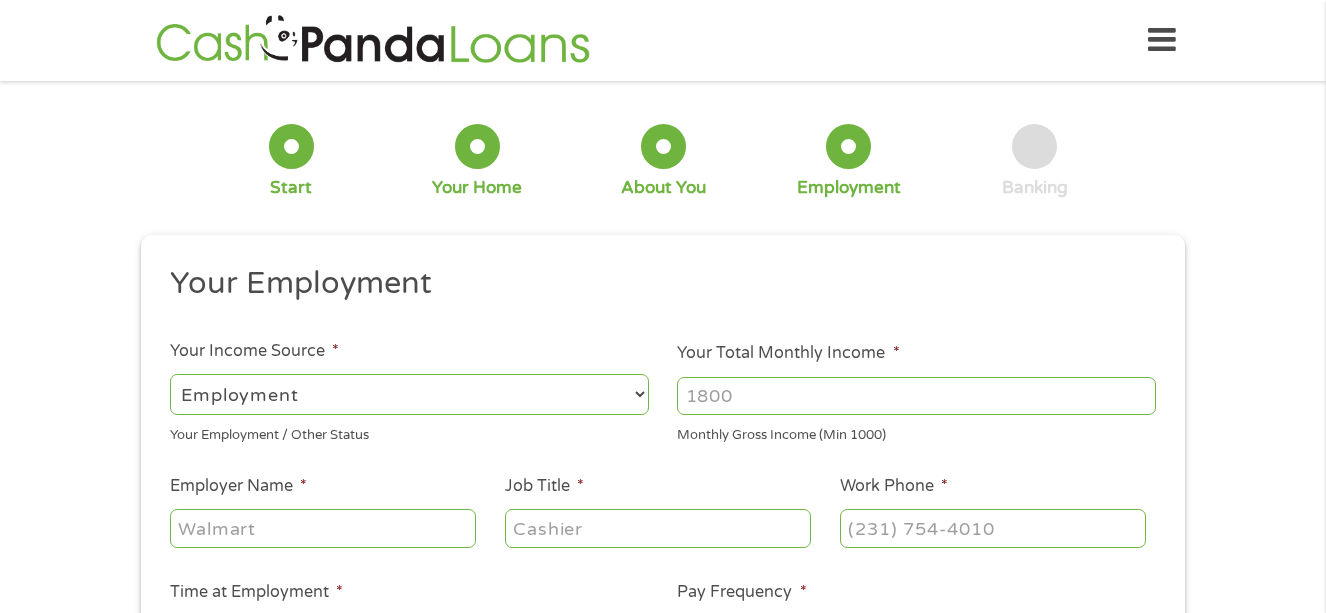 click on "Your Total Monthly Income *" at bounding box center (916, 396) 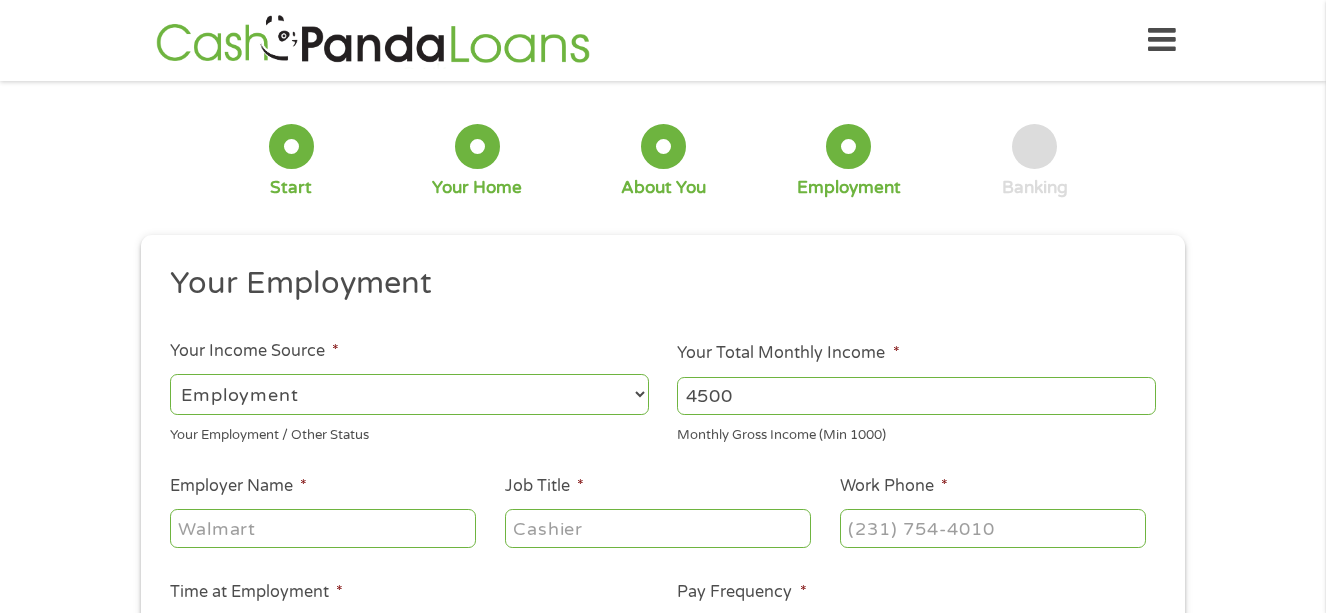 type on "4500" 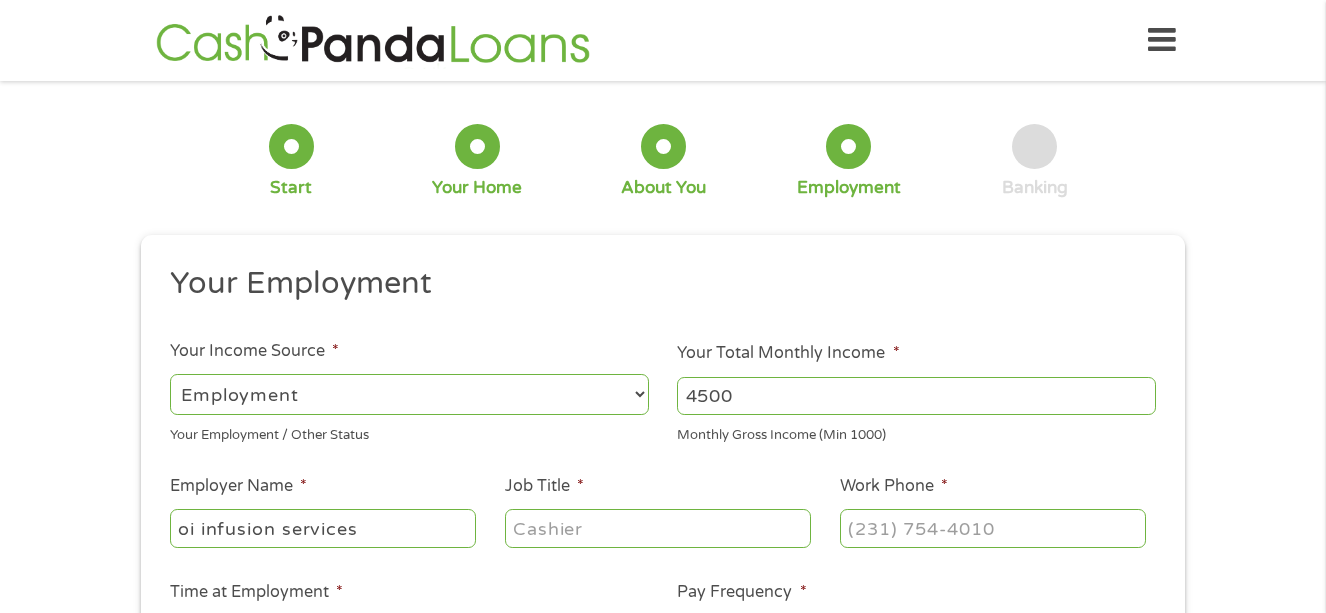 type on "oi infusion services" 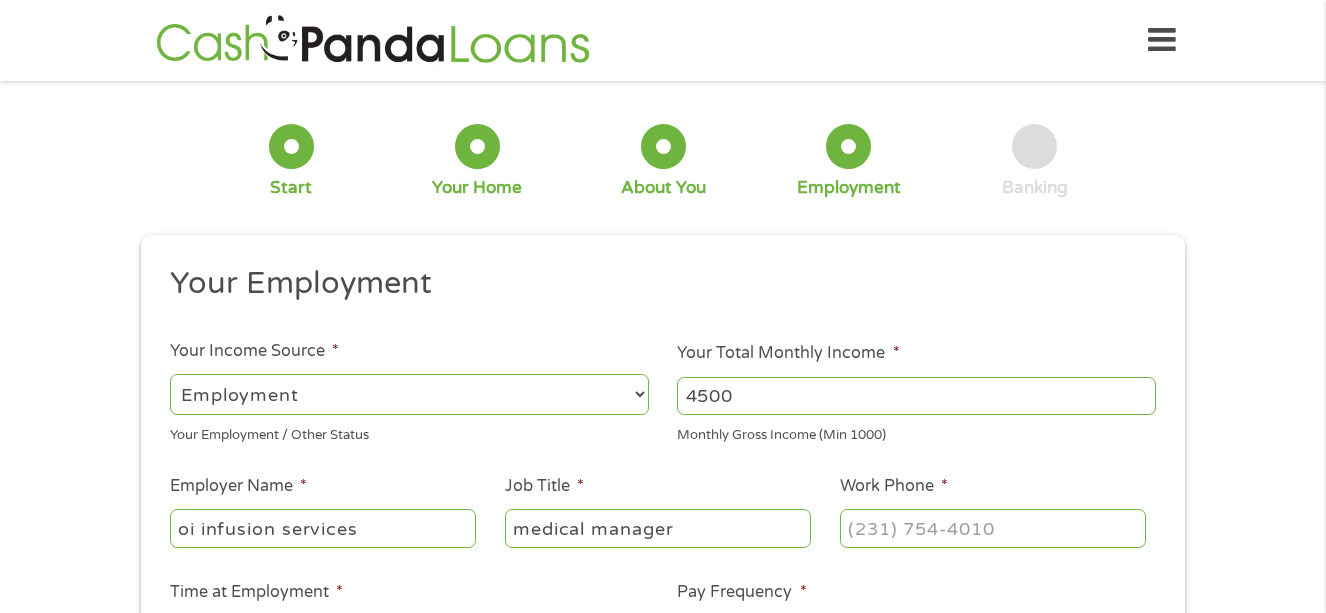 type on "medical manager" 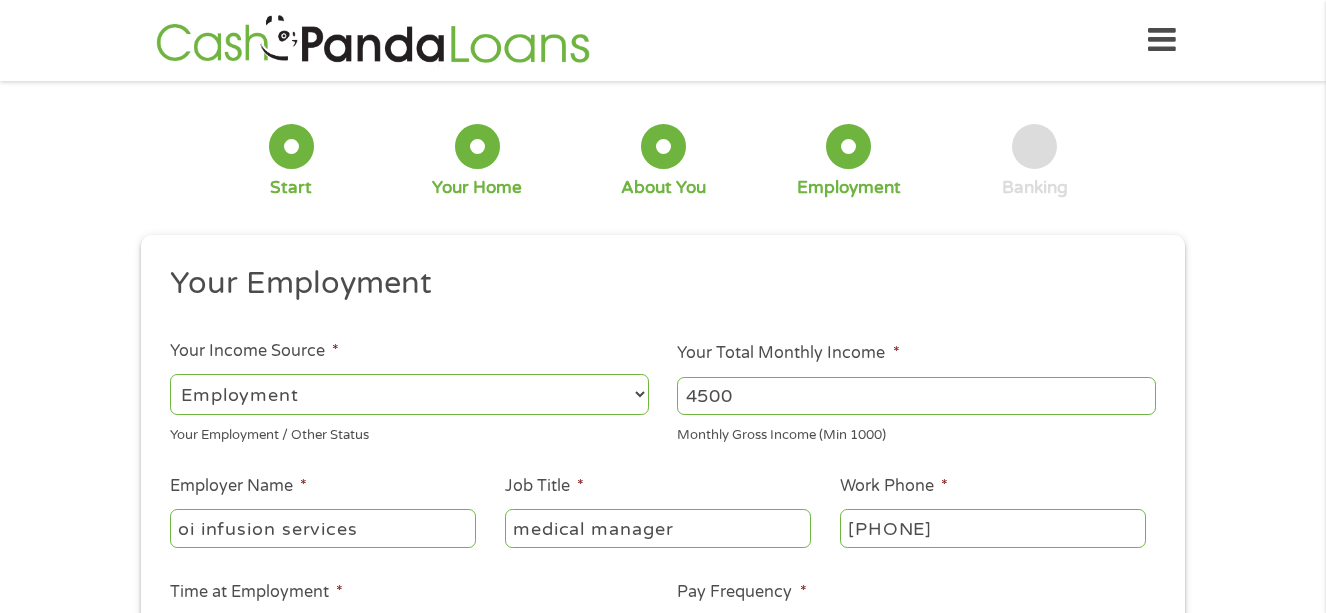 type on "[PHONE]" 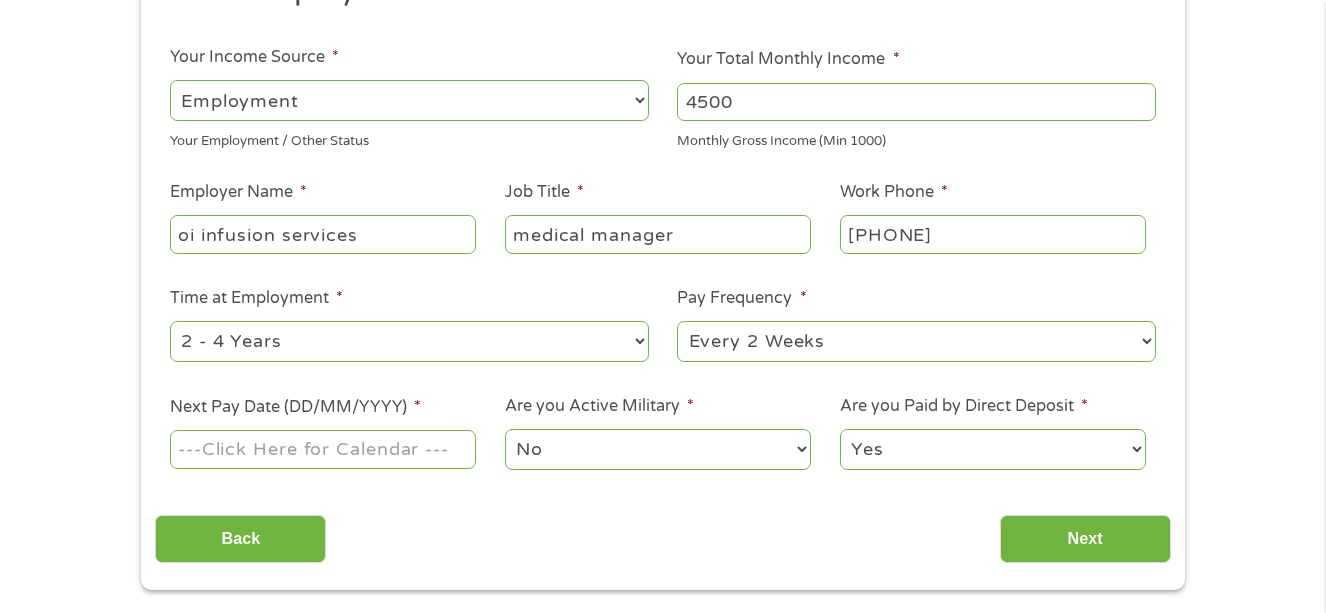 scroll, scrollTop: 329, scrollLeft: 0, axis: vertical 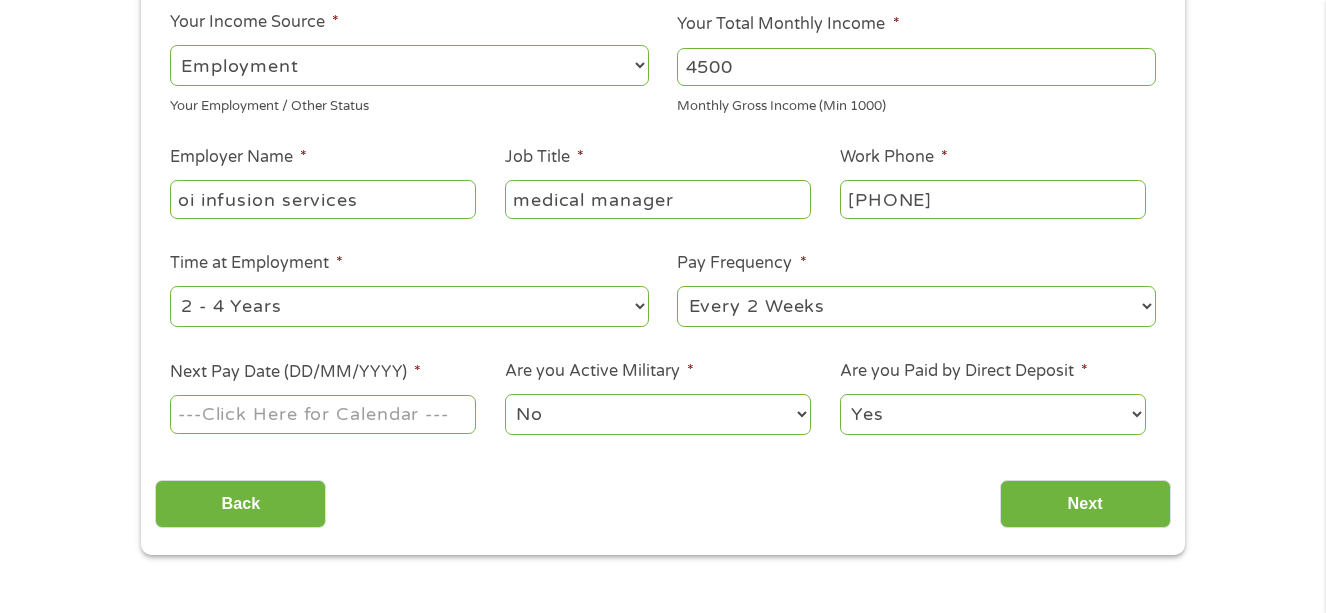 select on "60months" 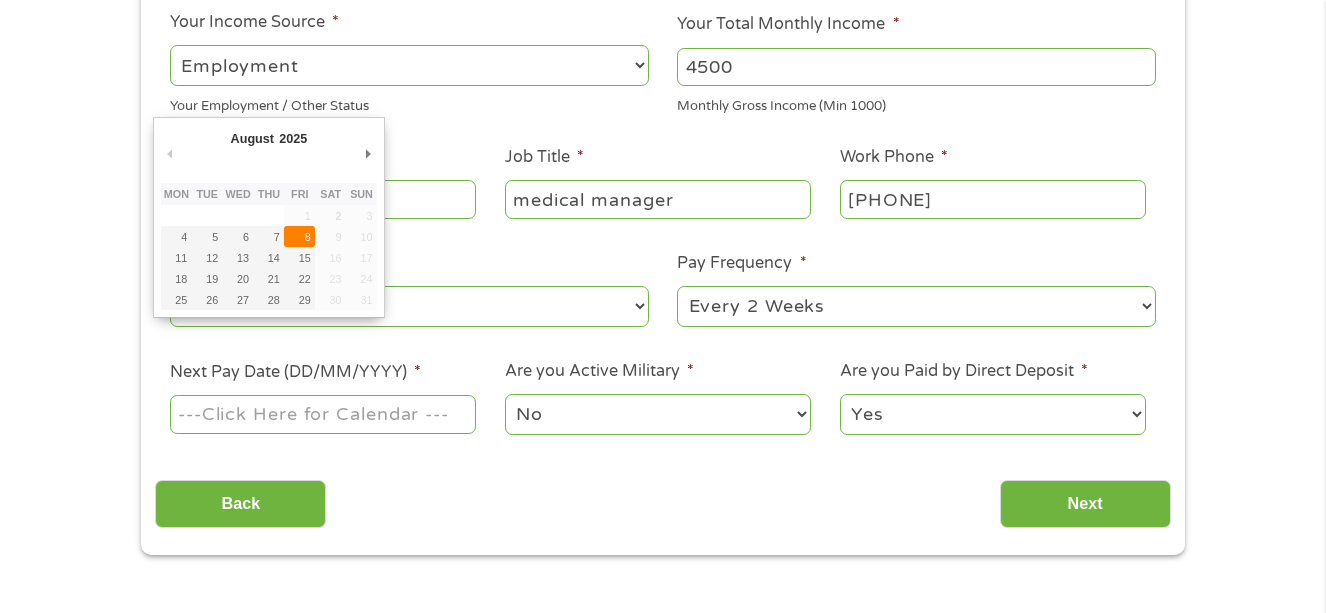 type on "08/08/2025" 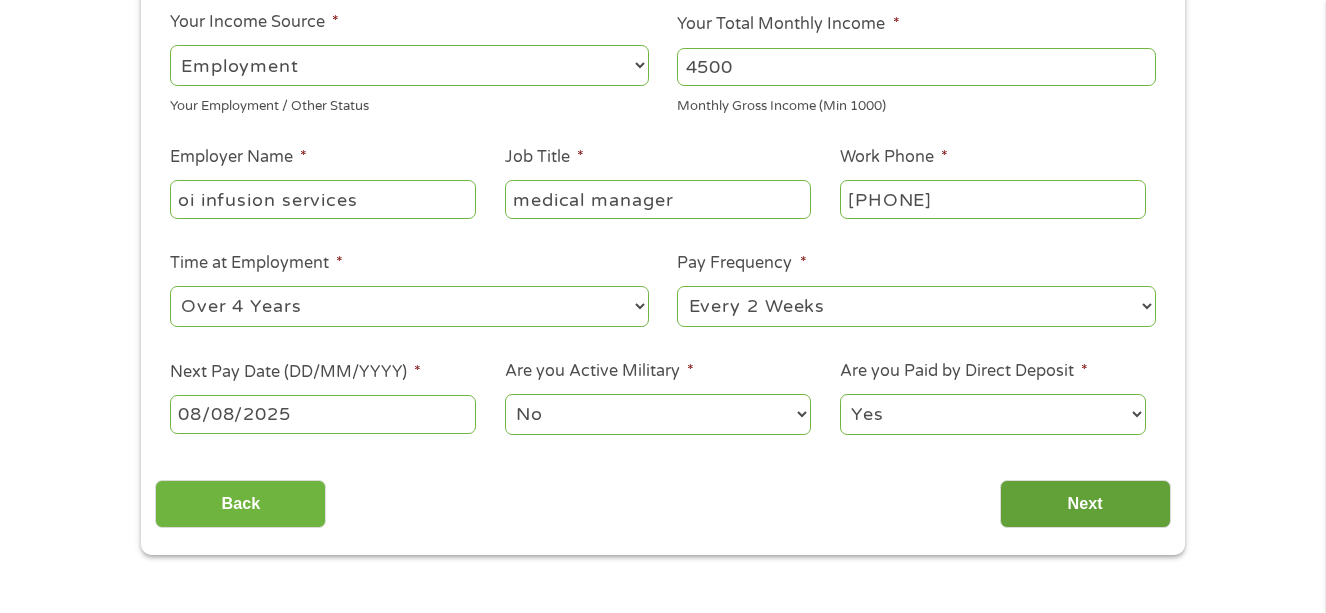 click on "Next" at bounding box center [1085, 504] 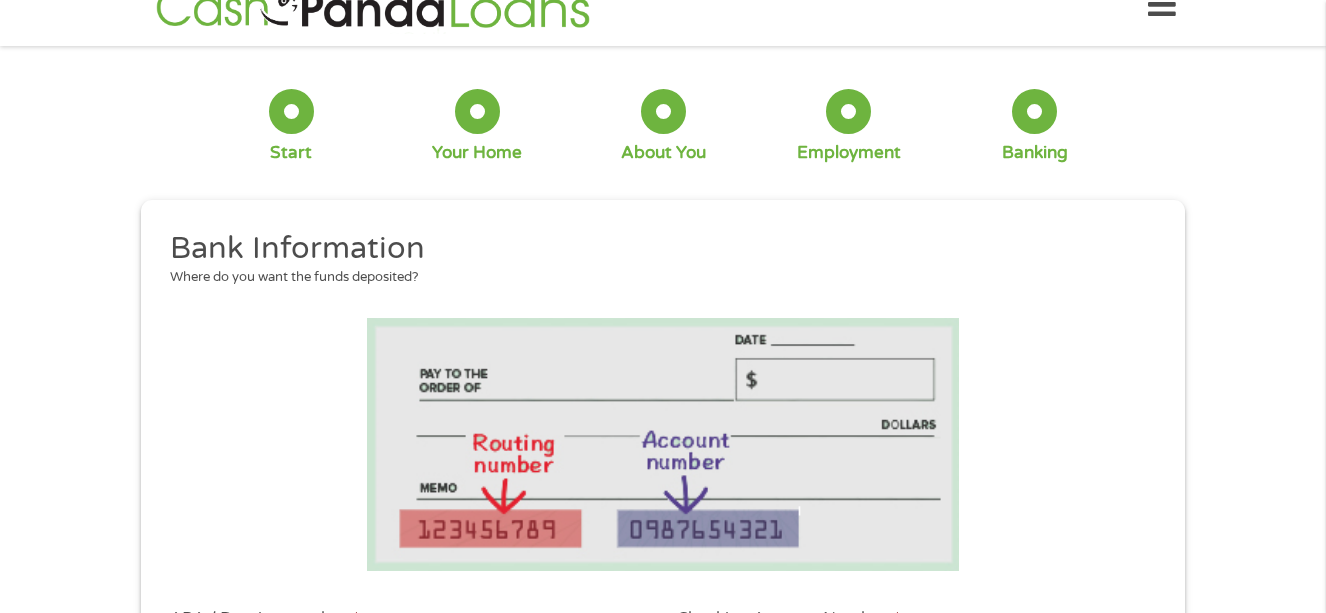 scroll, scrollTop: 0, scrollLeft: 0, axis: both 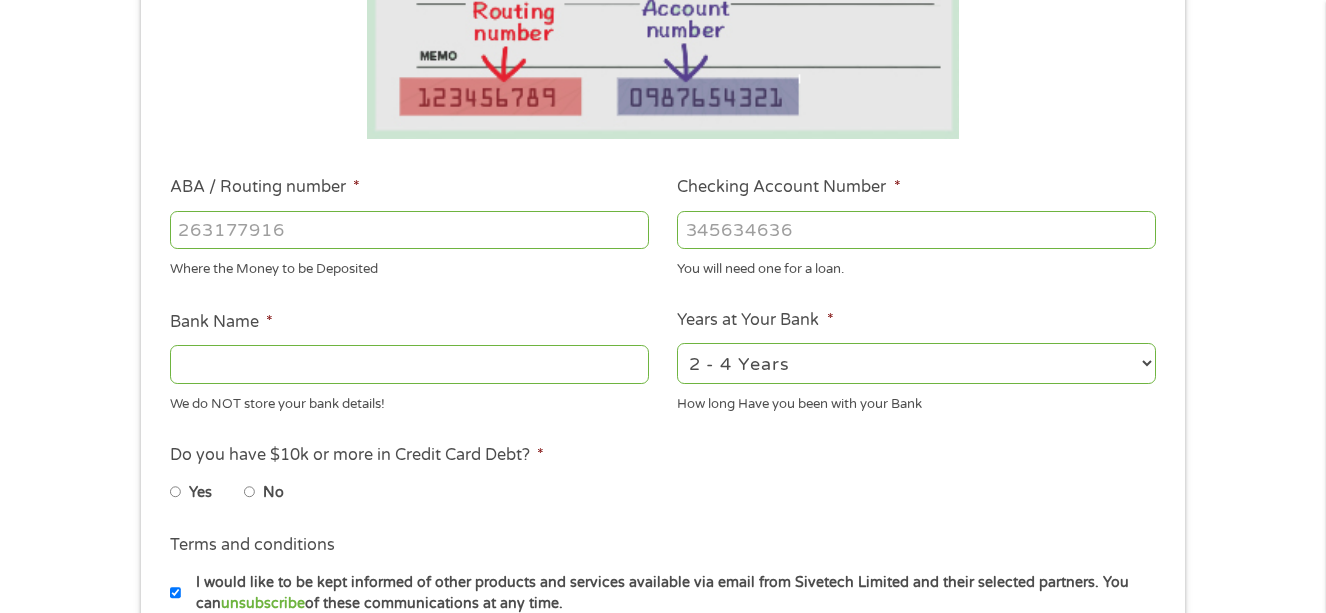 click on "ABA / Routing number *" at bounding box center (409, 230) 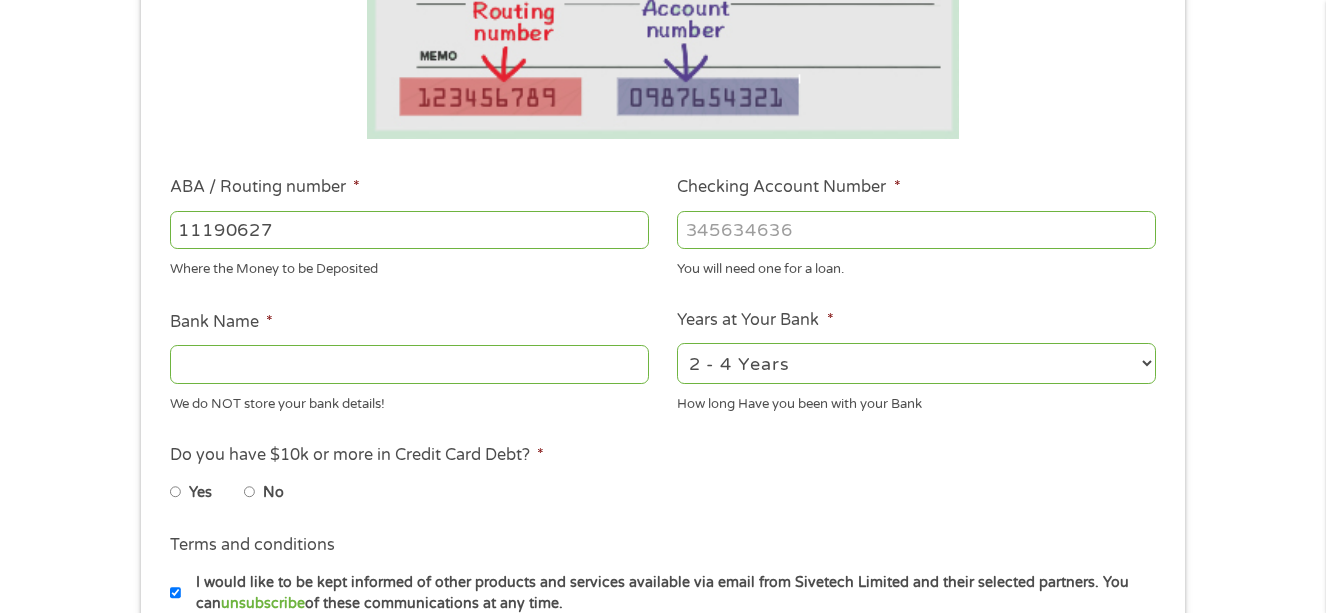 type on "111906271" 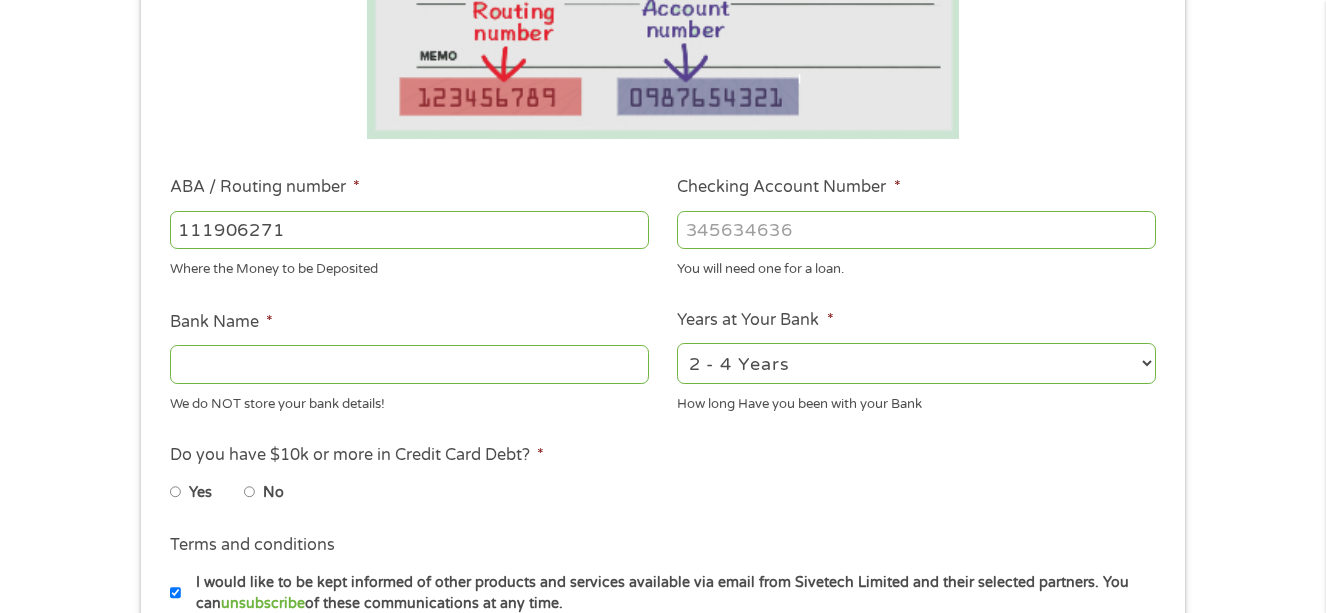 type on "FIRST NATIONAL BANK TEXAS" 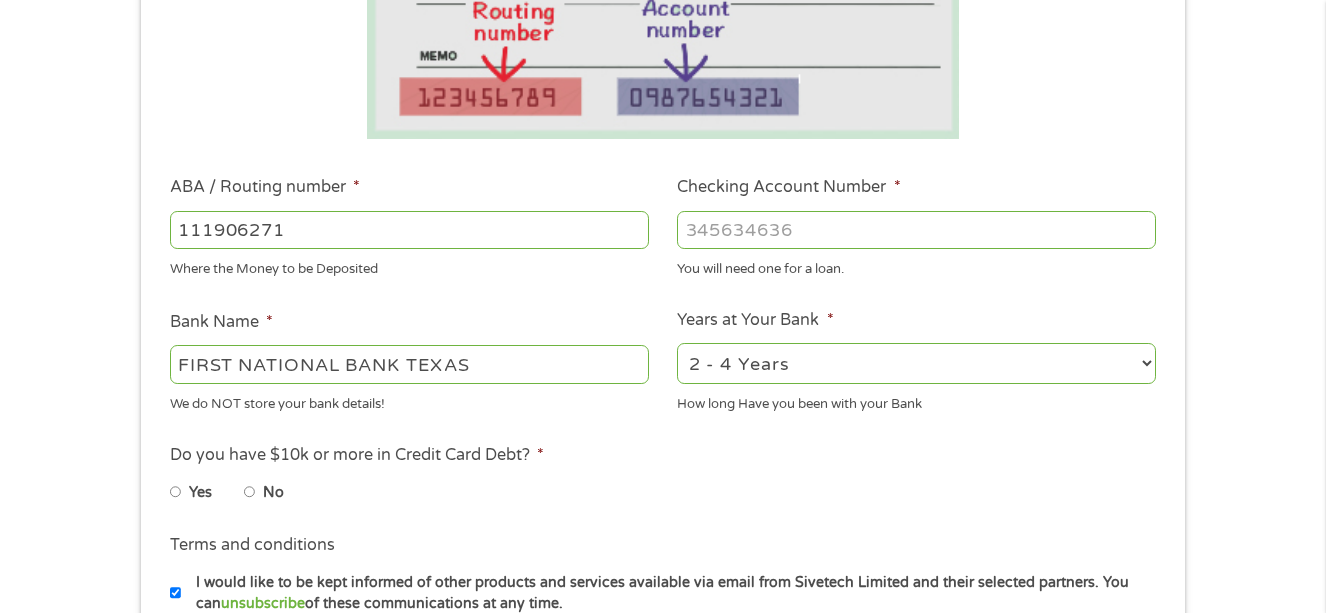 type on "111906271" 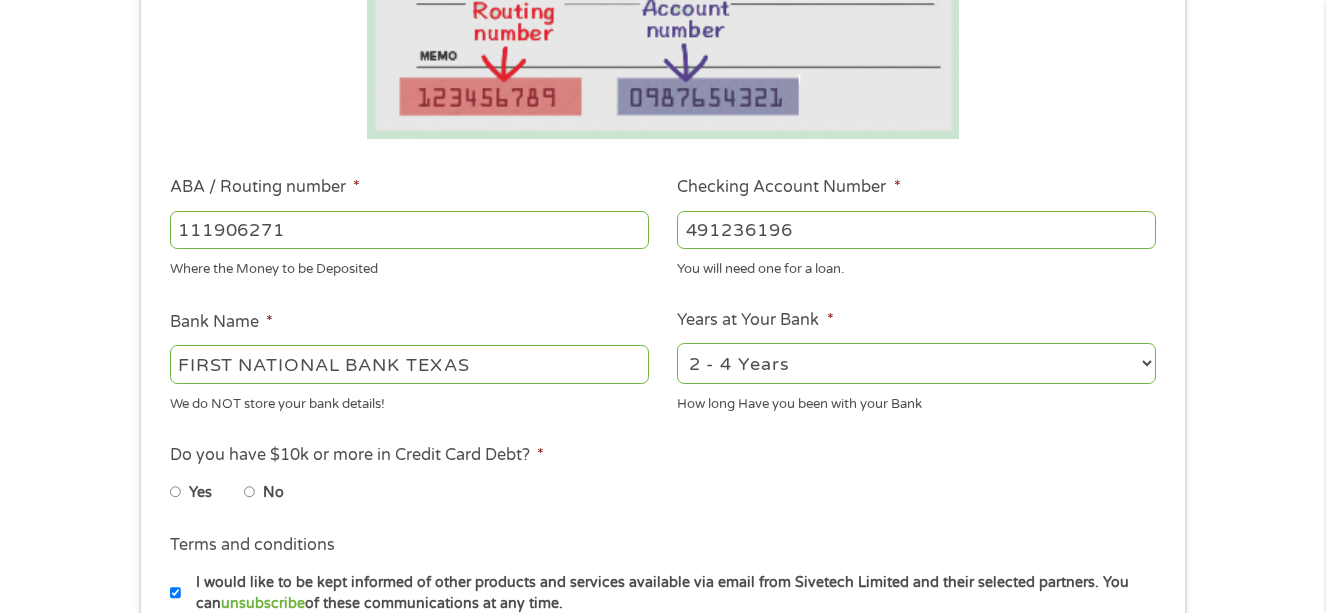 type on "491236196" 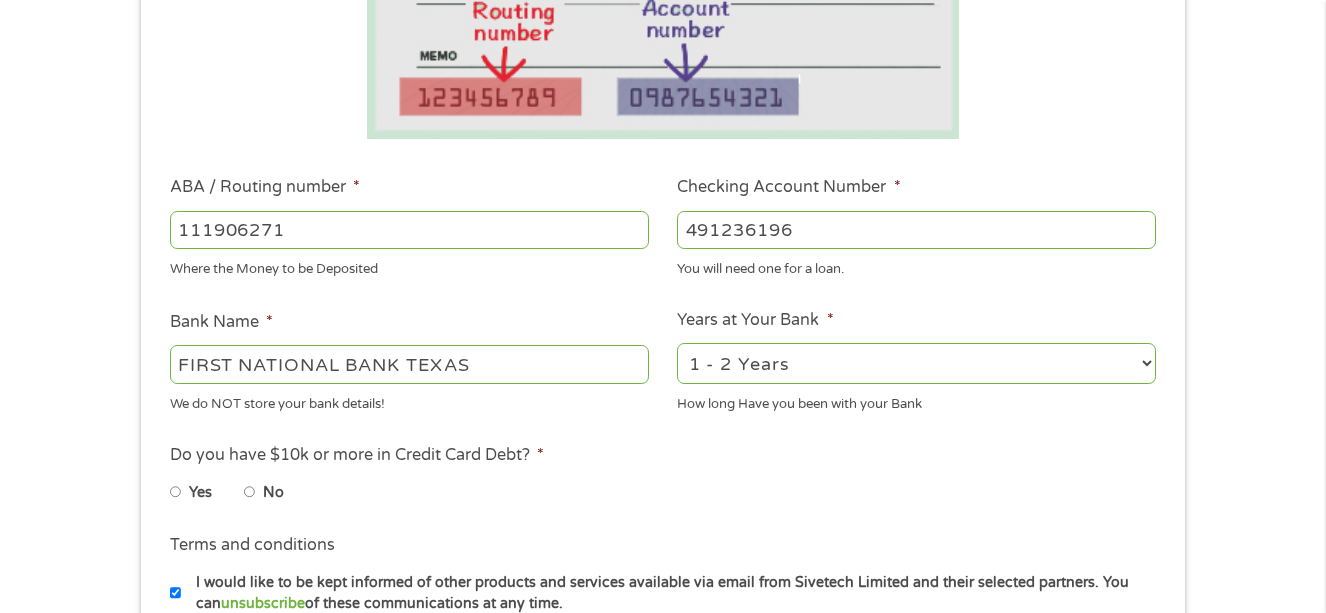 select on "60months" 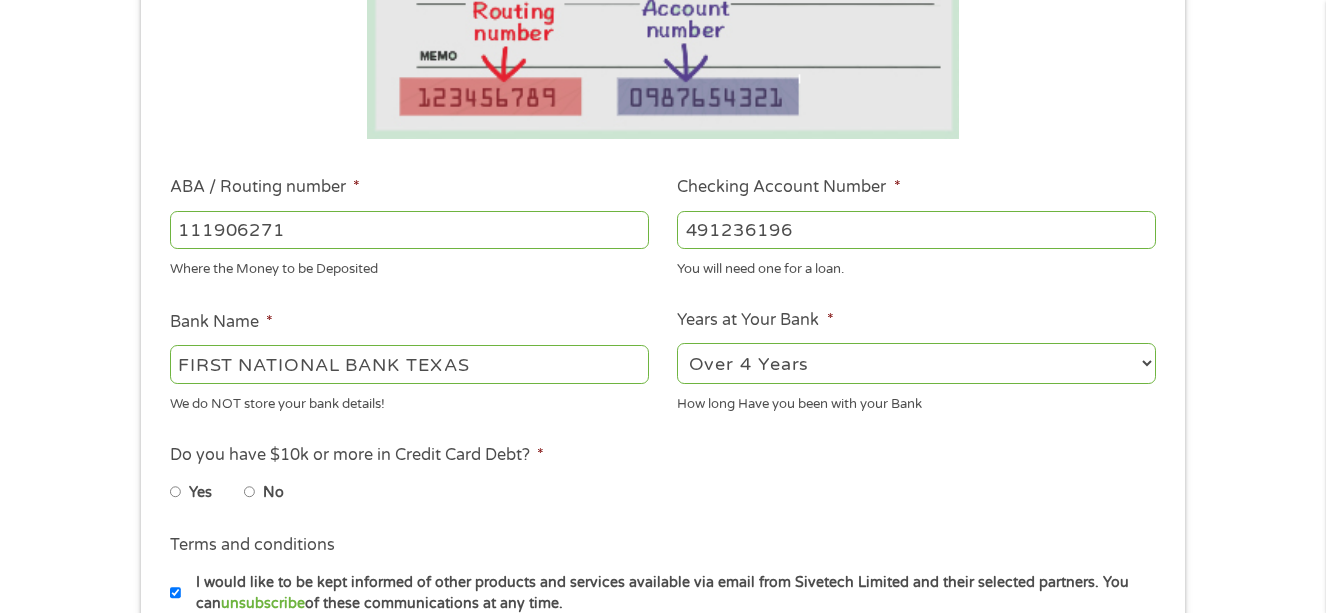 click on "No" at bounding box center (250, 492) 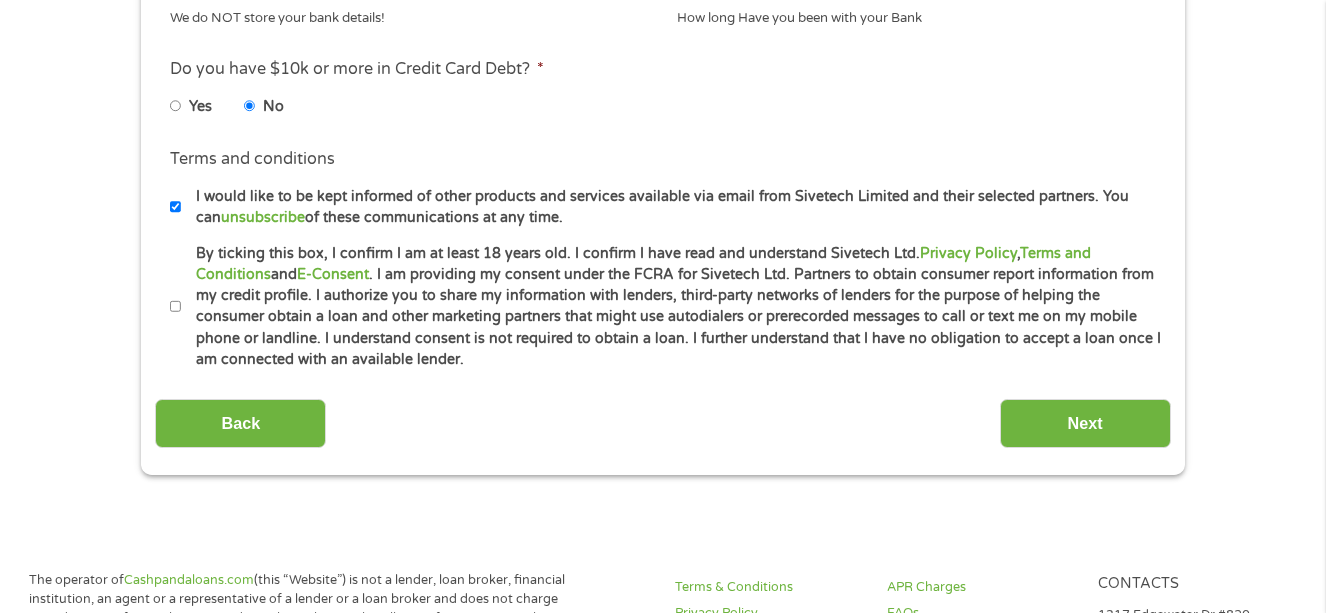 scroll, scrollTop: 893, scrollLeft: 0, axis: vertical 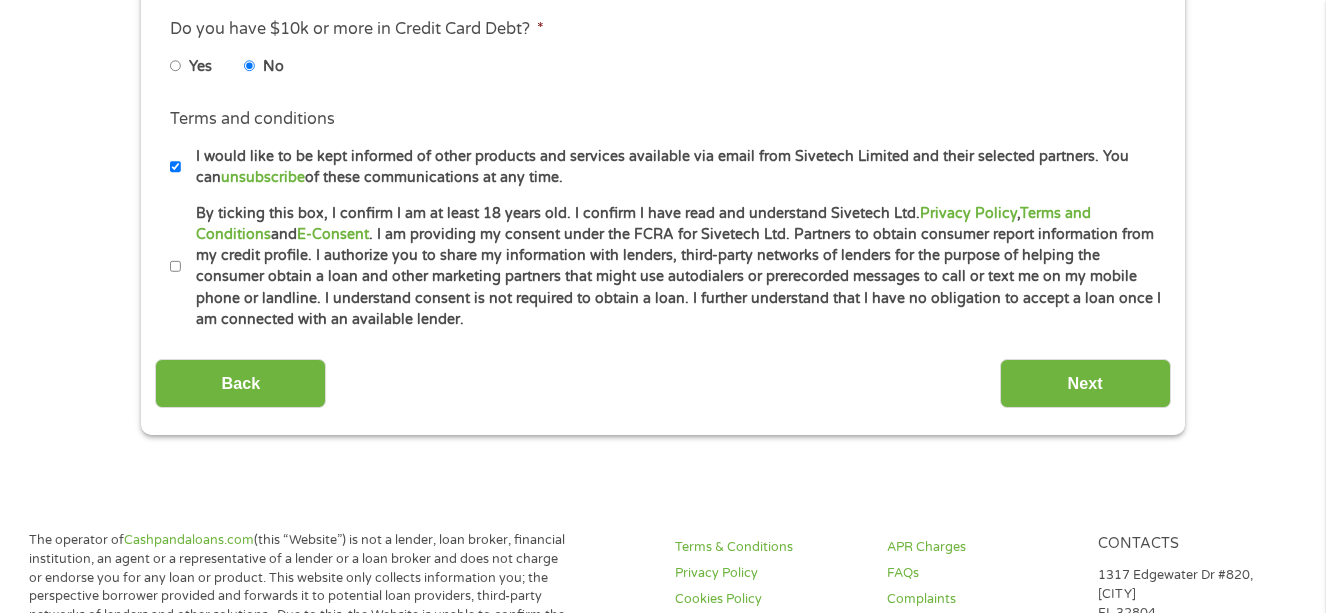 click on "By ticking this box, I confirm I am at least 18 years old. I confirm I have read and understand Sivetech Ltd.  Privacy Policy ,  Terms and Conditions  and  E-Consent . I am providing my consent under the FCRA for Sivetech Ltd. Partners to obtain consumer report information from my credit profile. I authorize you to share my information with lenders, third-party networks of lenders for the purpose of helping the consumer obtain a loan and other marketing partners that might use autodialers or prerecorded messages to call or text me on my mobile phone or landline. I understand consent is not required to obtain a loan. I further understand that I have no obligation to accept a loan once I am connected with an available lender." at bounding box center [176, 267] 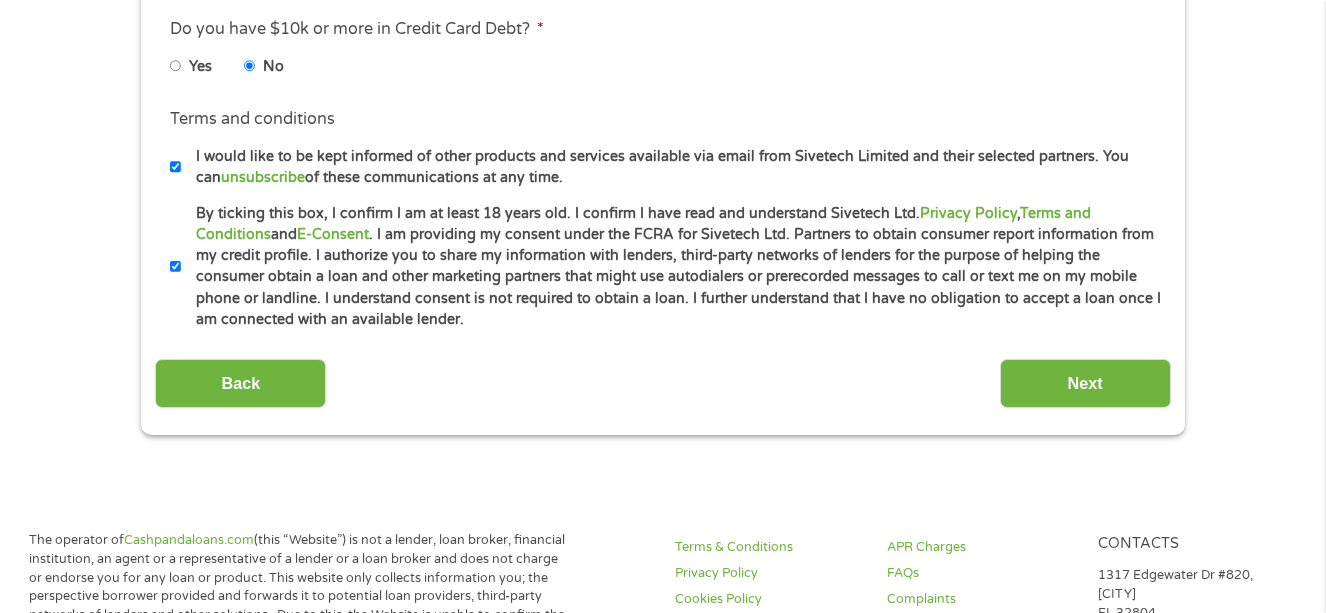 click on "I would like to be kept informed of other products and services available via email from Sivetech Limited and their selected partners. You can   unsubscribe   of these communications at any time." at bounding box center (176, 167) 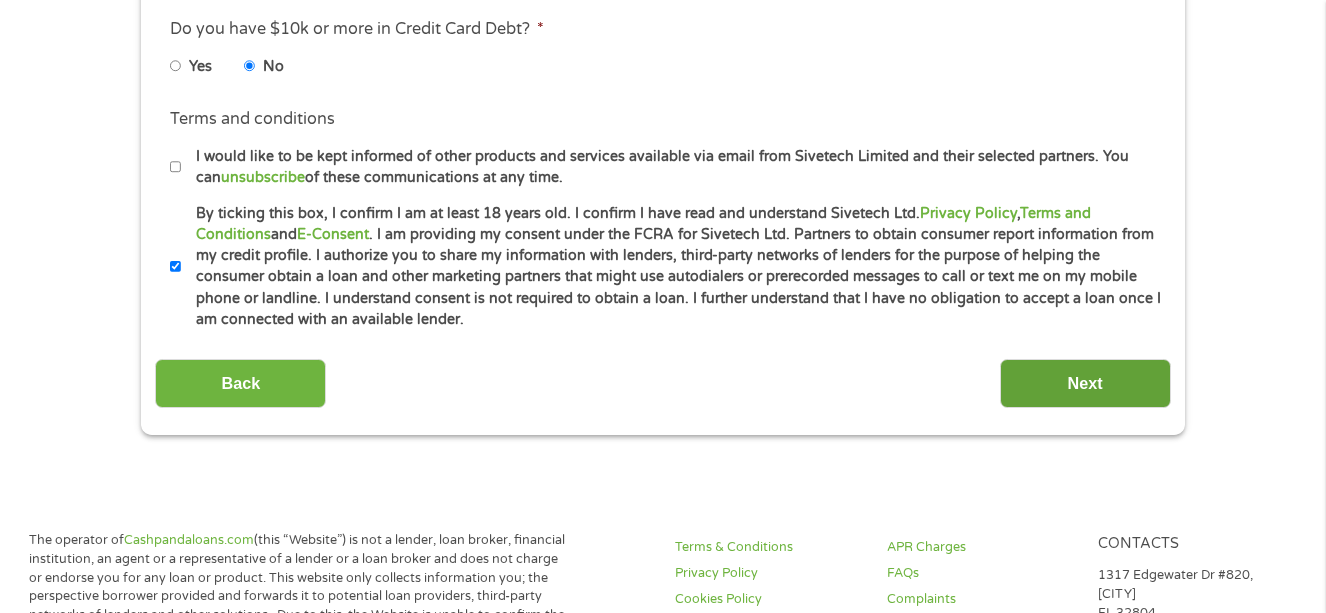 click on "Next" at bounding box center (1085, 383) 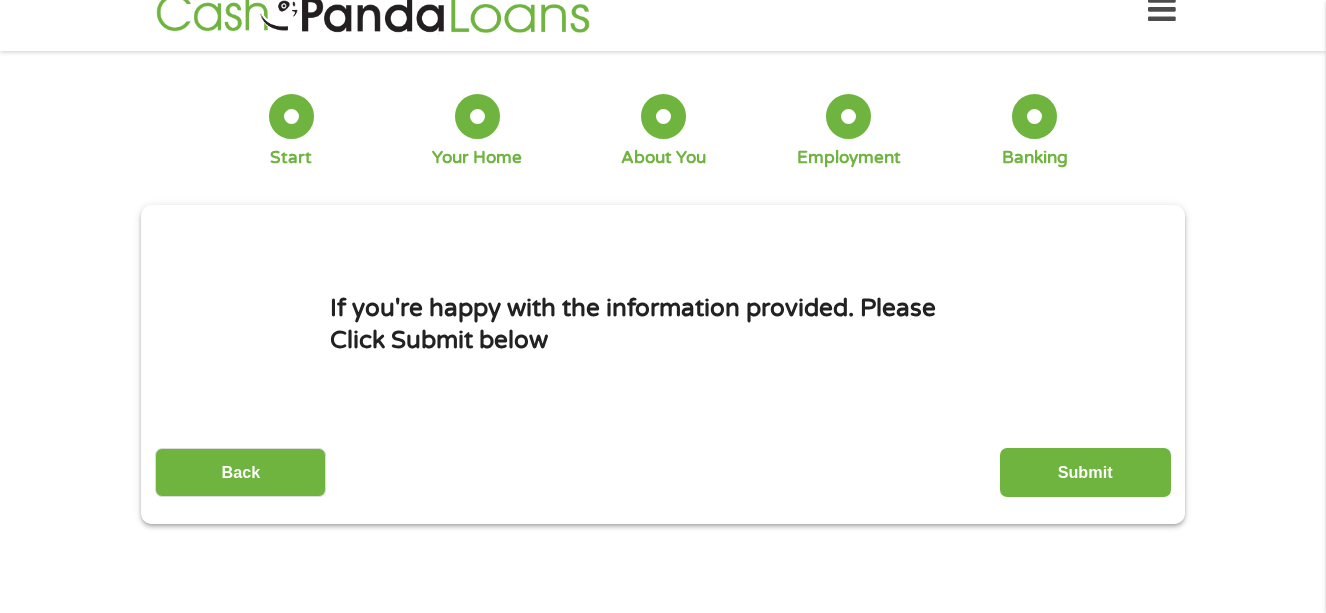 scroll, scrollTop: 0, scrollLeft: 0, axis: both 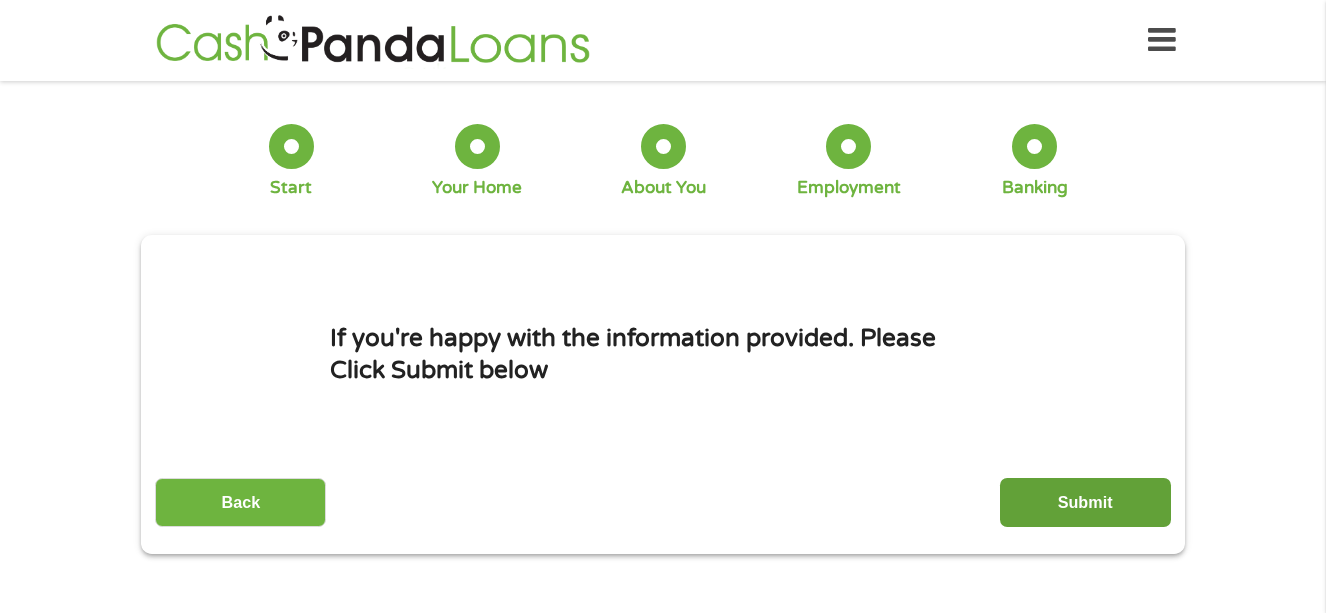click on "Submit" at bounding box center [1085, 502] 